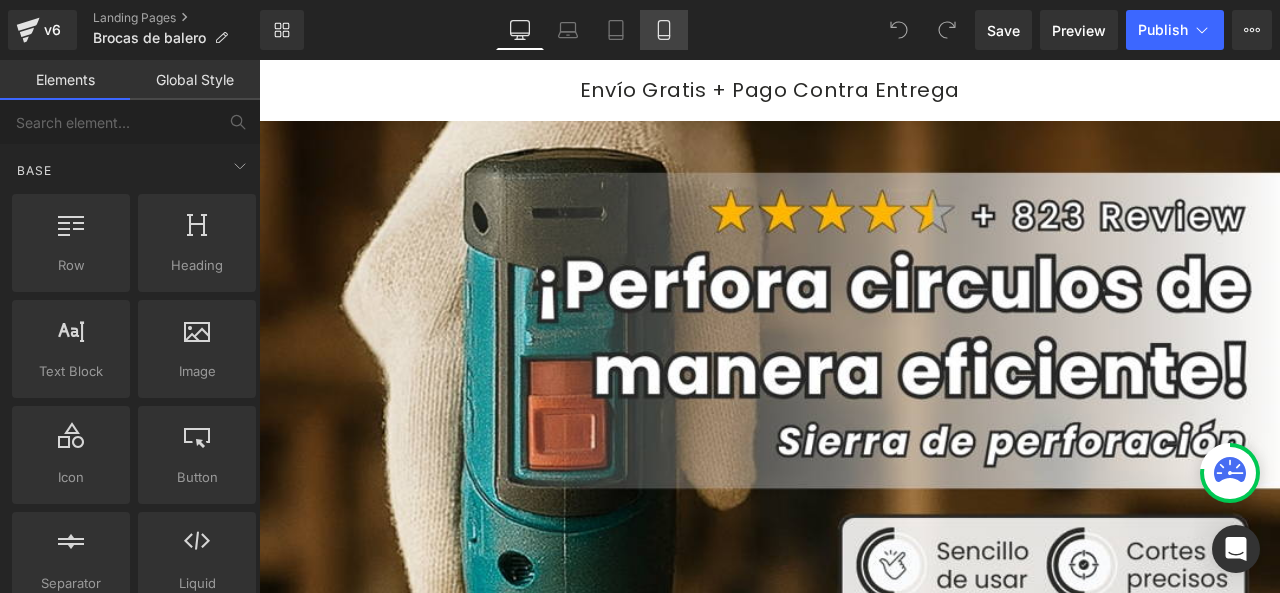 scroll, scrollTop: 0, scrollLeft: 0, axis: both 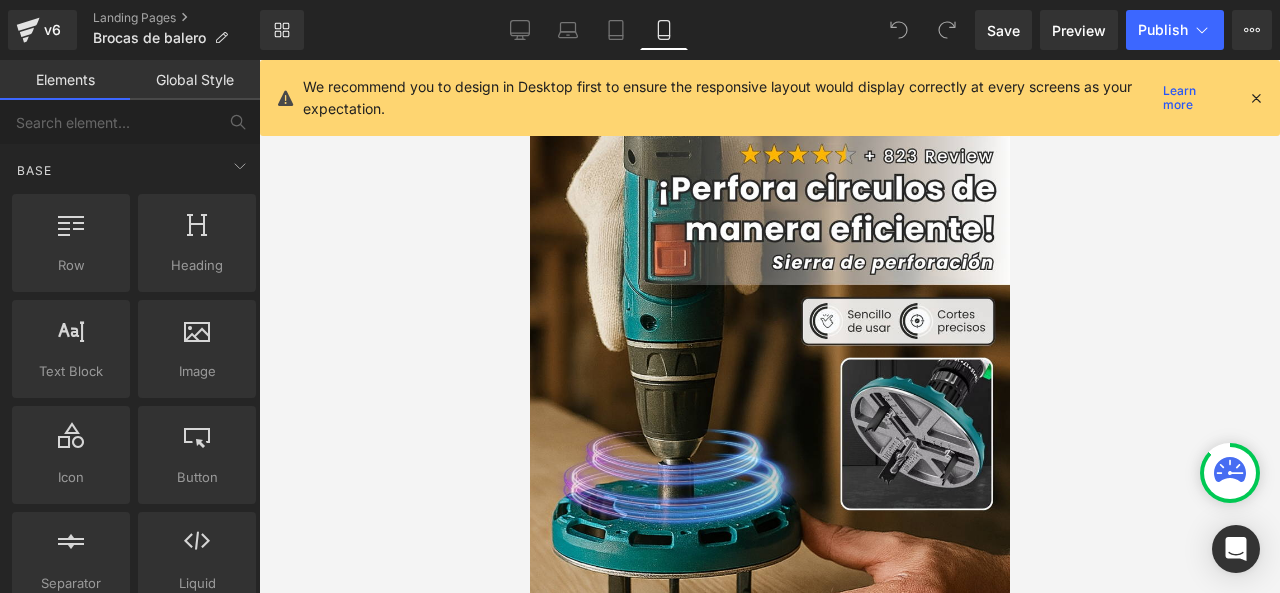 click at bounding box center [1256, 98] 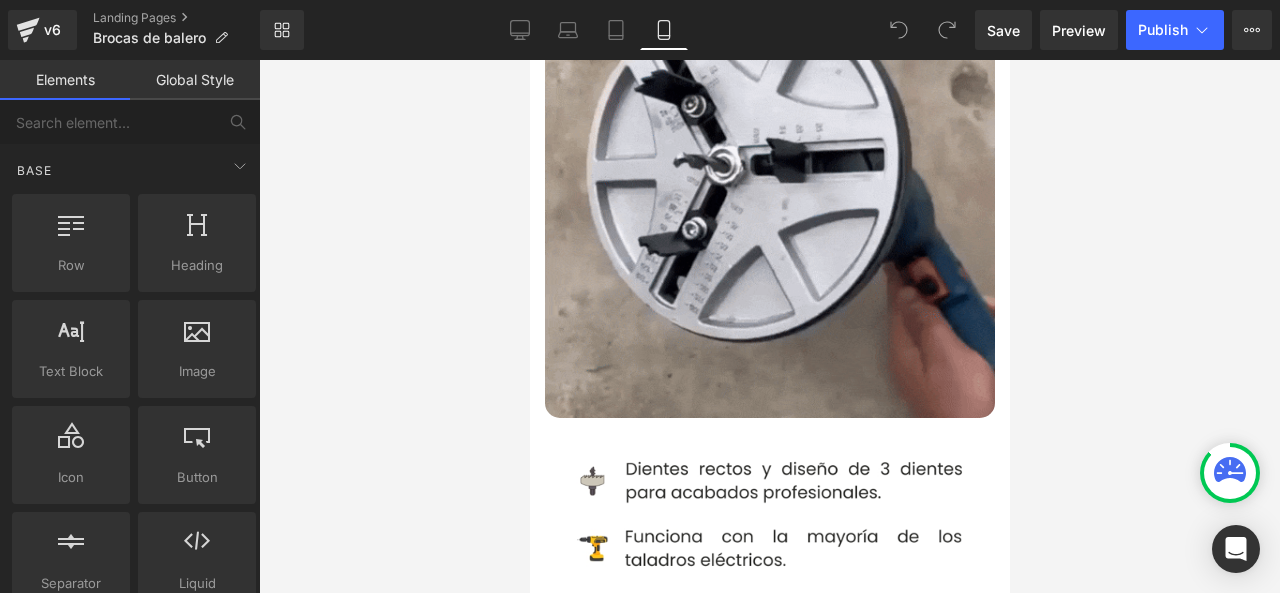 scroll, scrollTop: 1100, scrollLeft: 0, axis: vertical 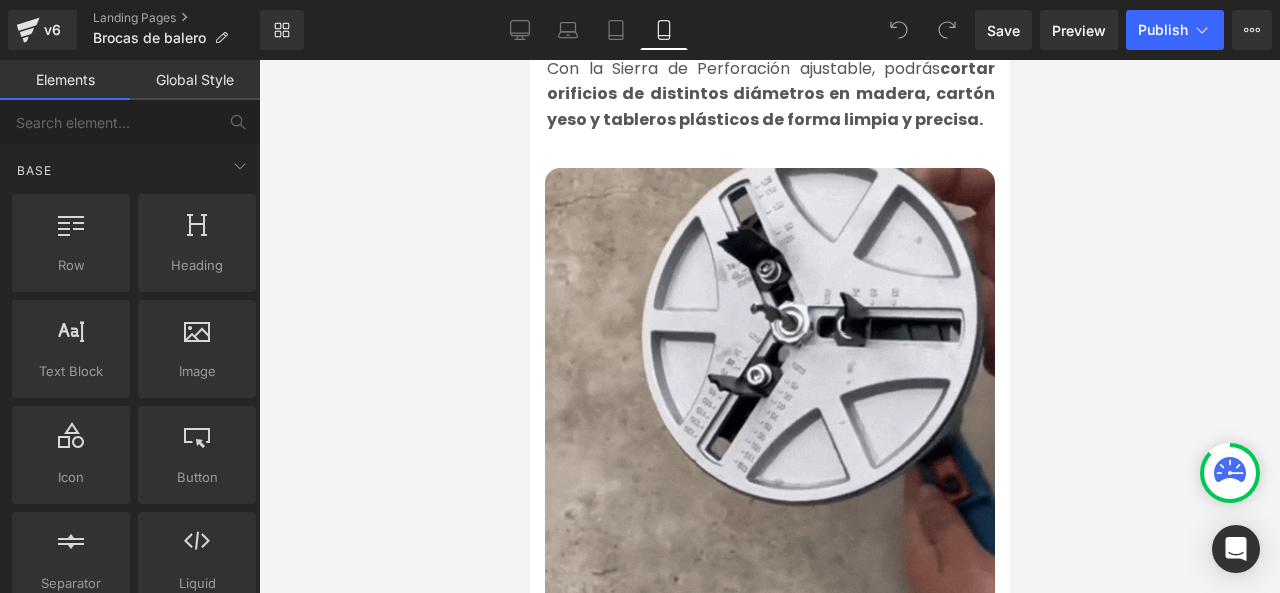 click at bounding box center [769, 393] 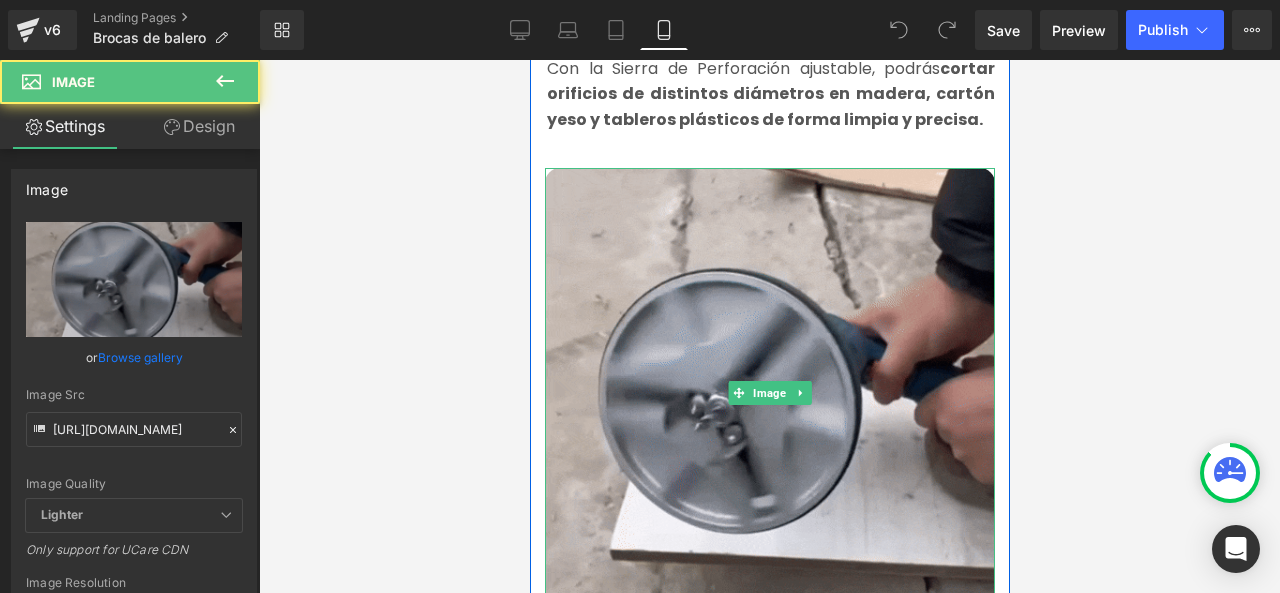 scroll, scrollTop: 1200, scrollLeft: 0, axis: vertical 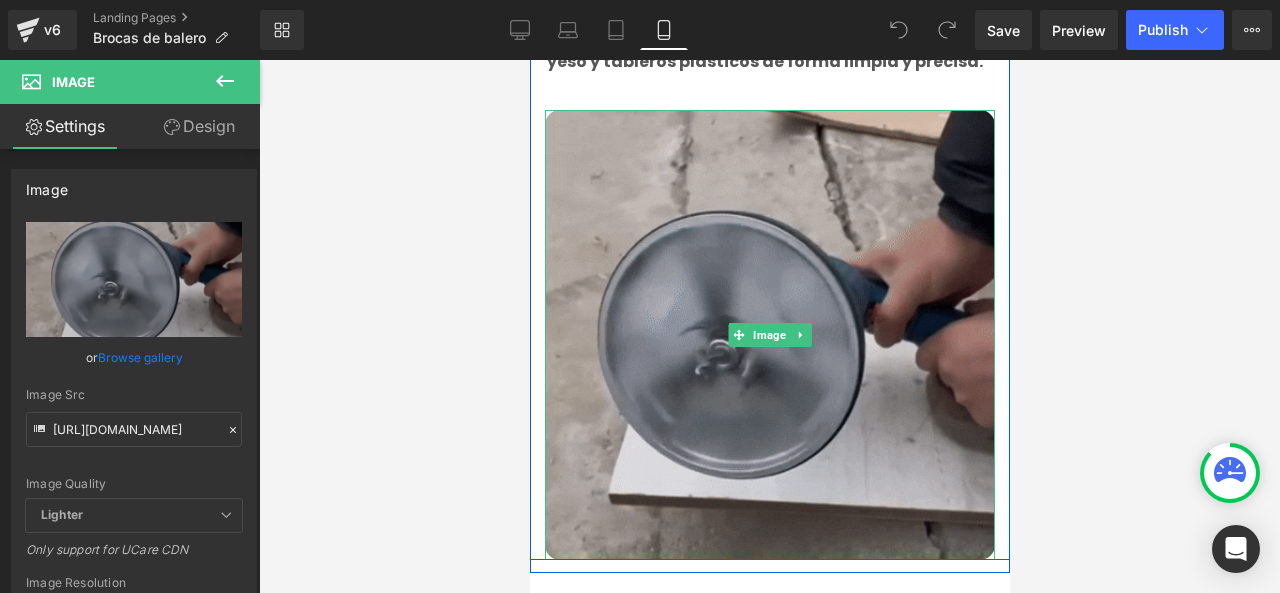 click at bounding box center (769, 335) 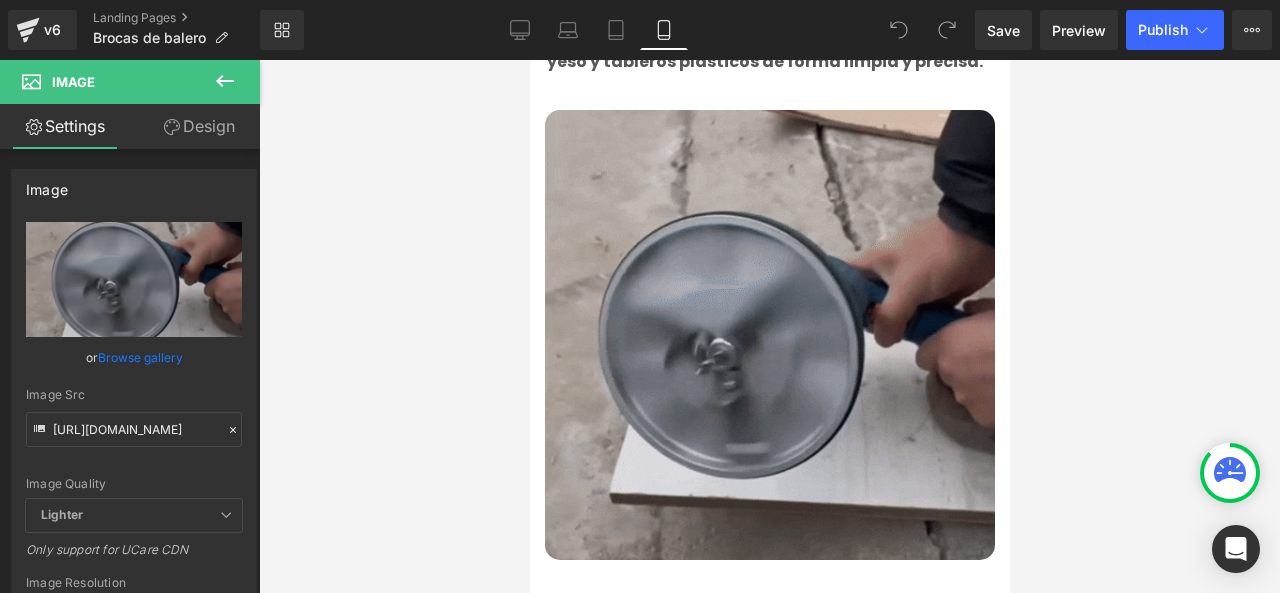 click at bounding box center [769, 335] 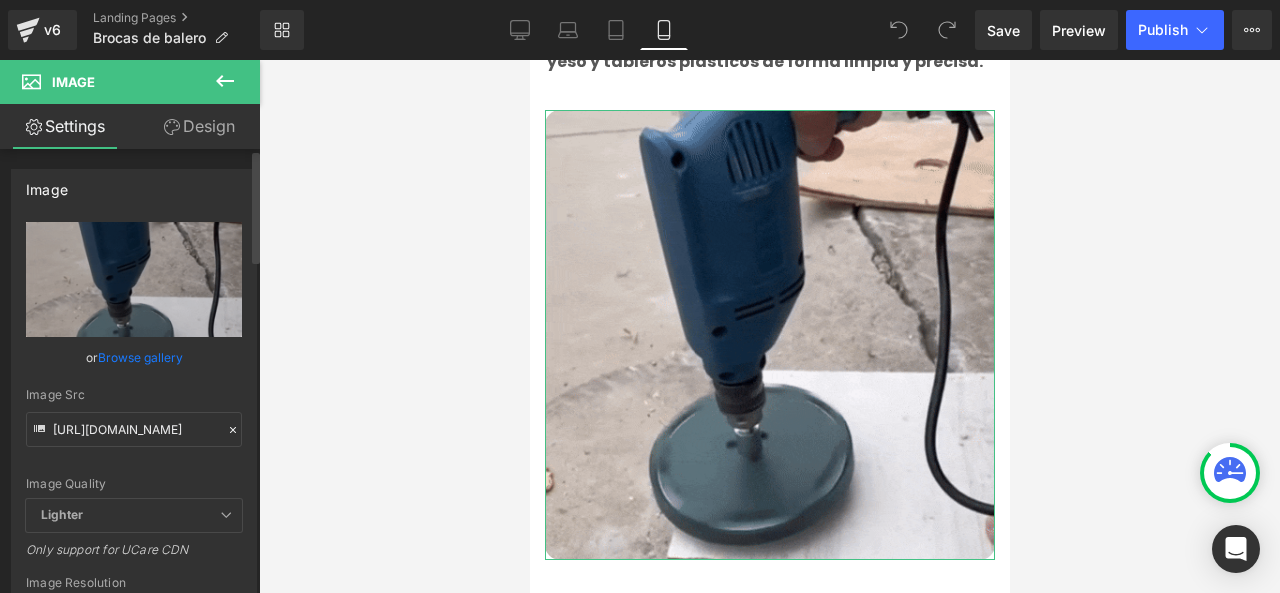 click 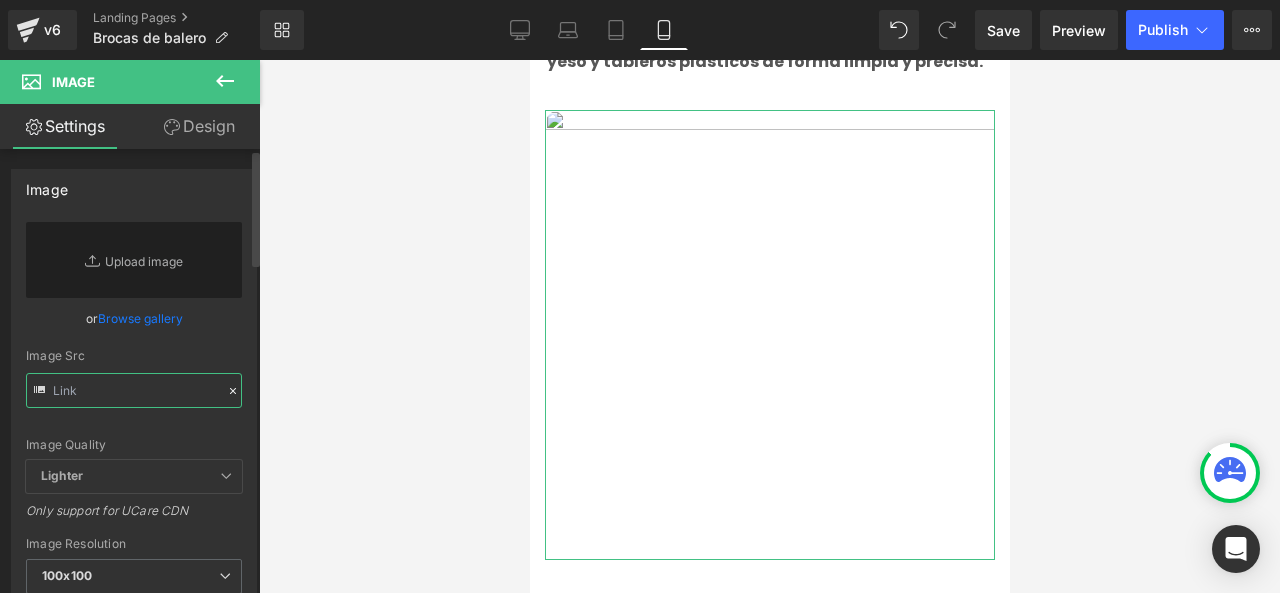 click at bounding box center (134, 390) 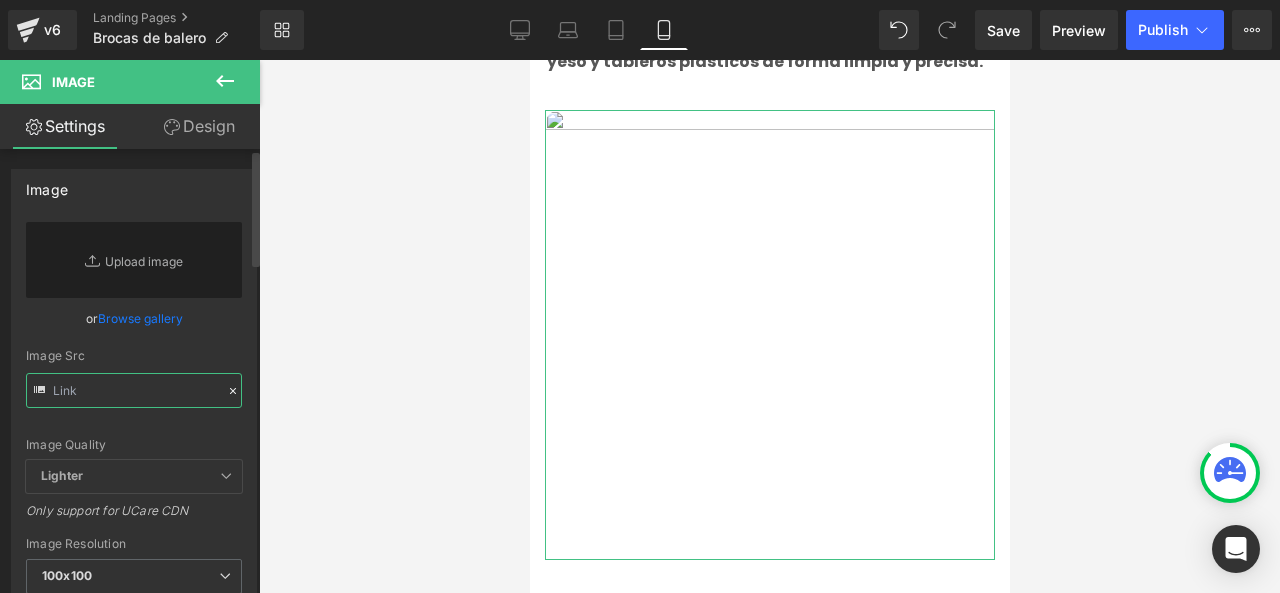 paste on "[URL][DOMAIN_NAME]" 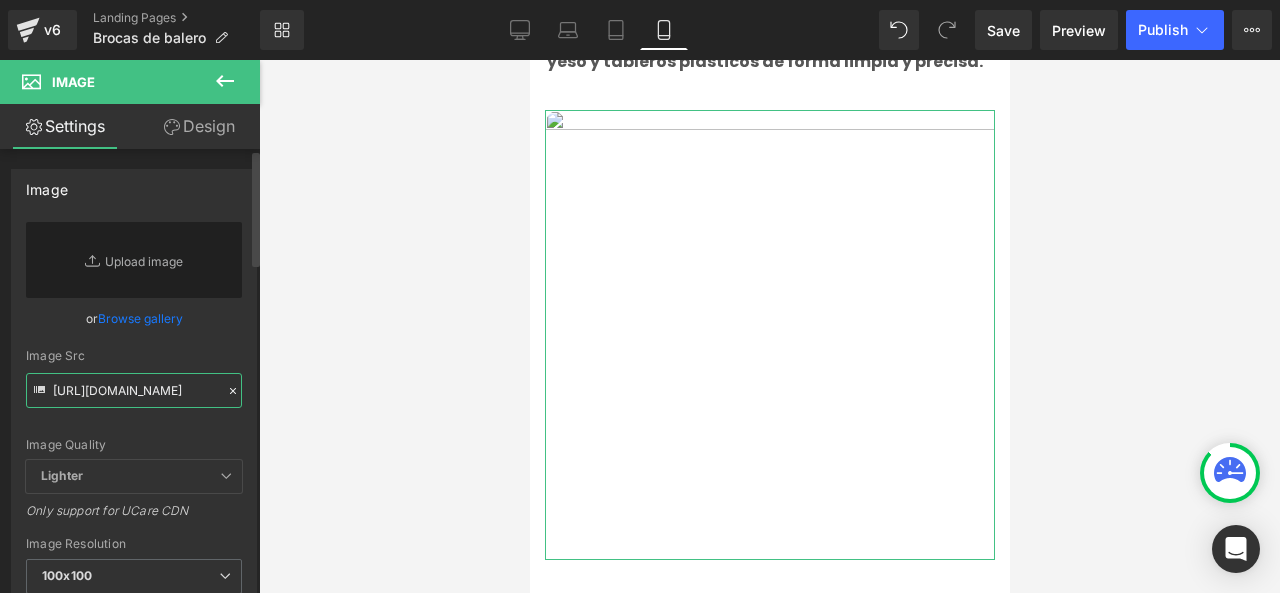 scroll, scrollTop: 0, scrollLeft: 1052, axis: horizontal 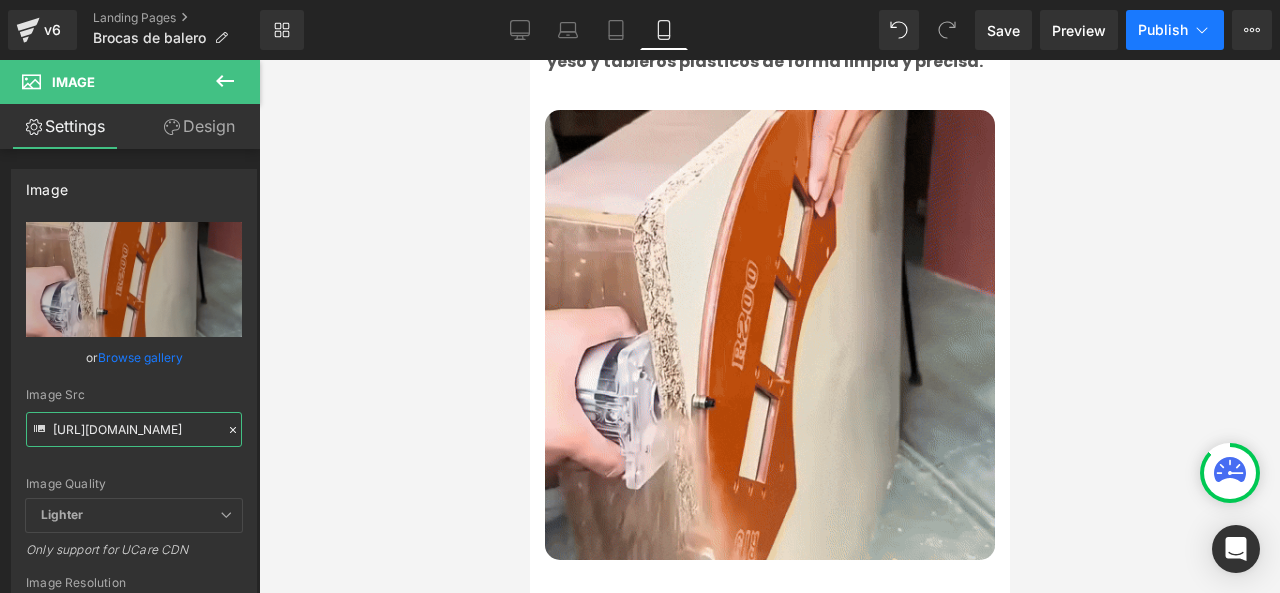 type on "[URL][DOMAIN_NAME]" 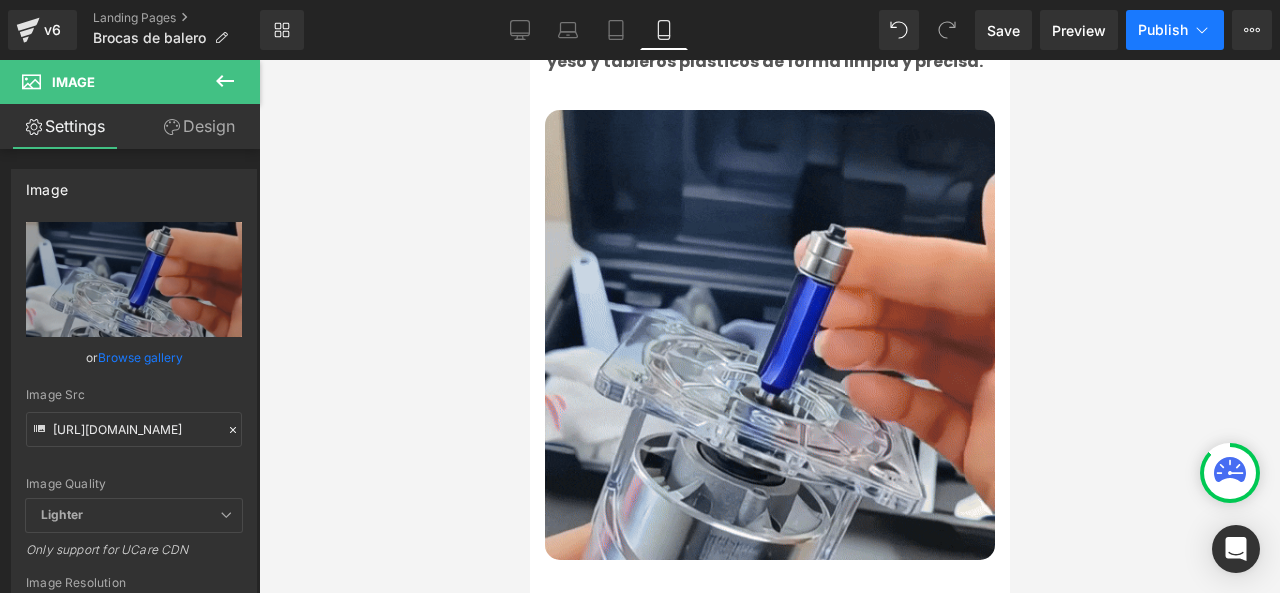 click on "Publish" at bounding box center [1175, 30] 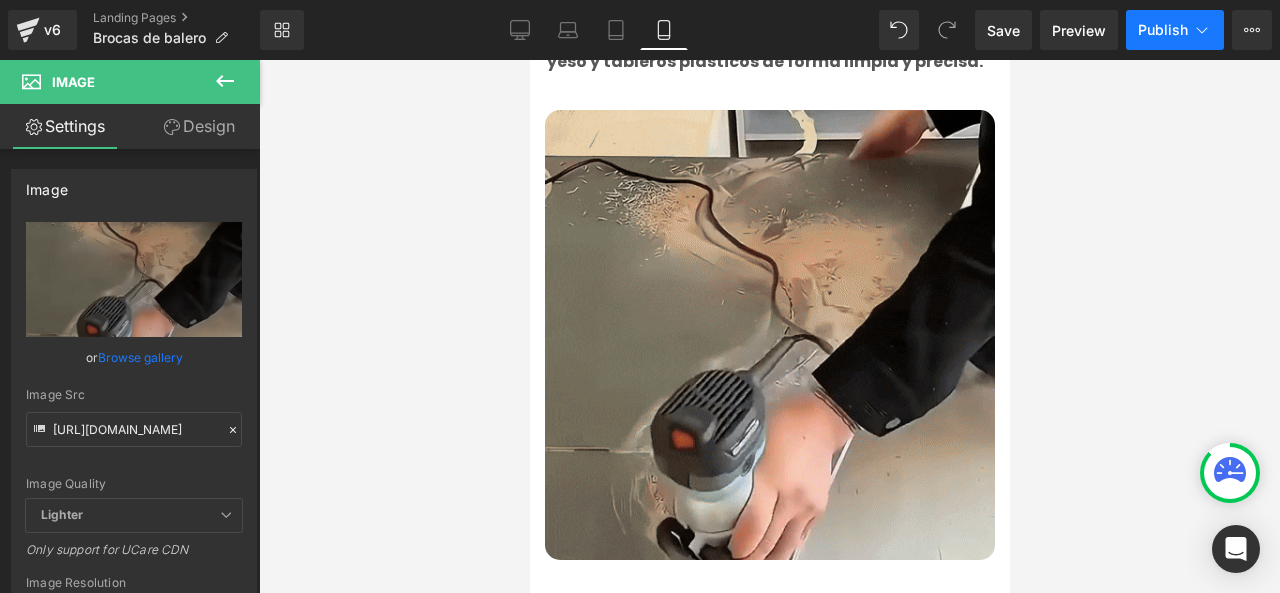 scroll, scrollTop: 0, scrollLeft: 0, axis: both 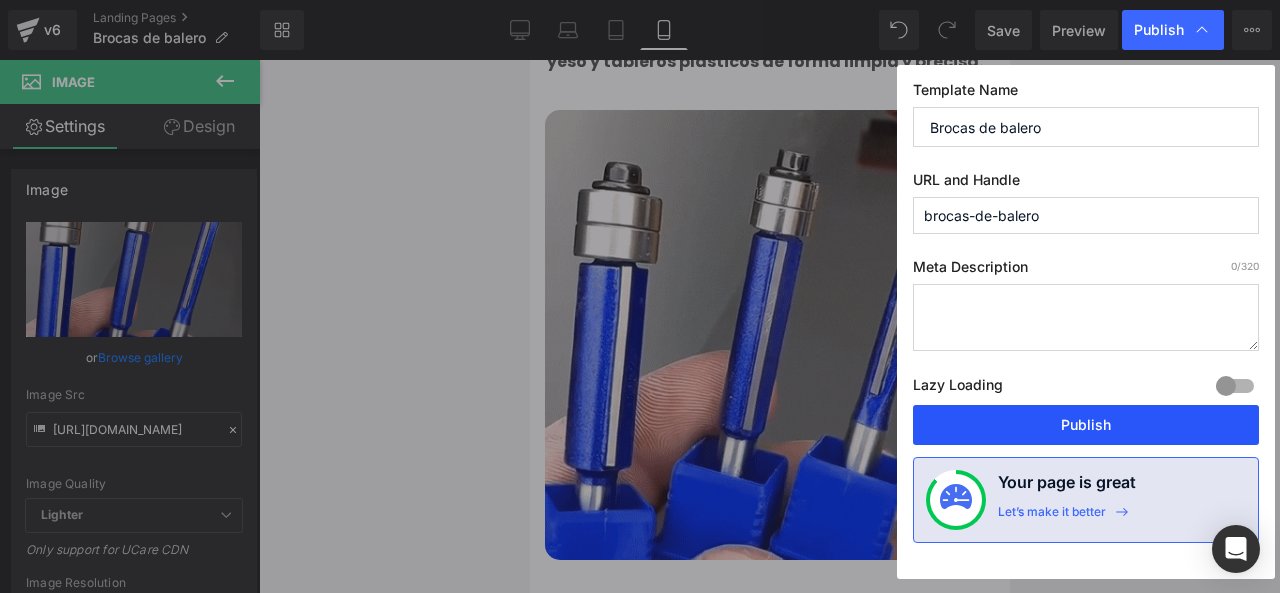 click on "Publish" at bounding box center [1086, 425] 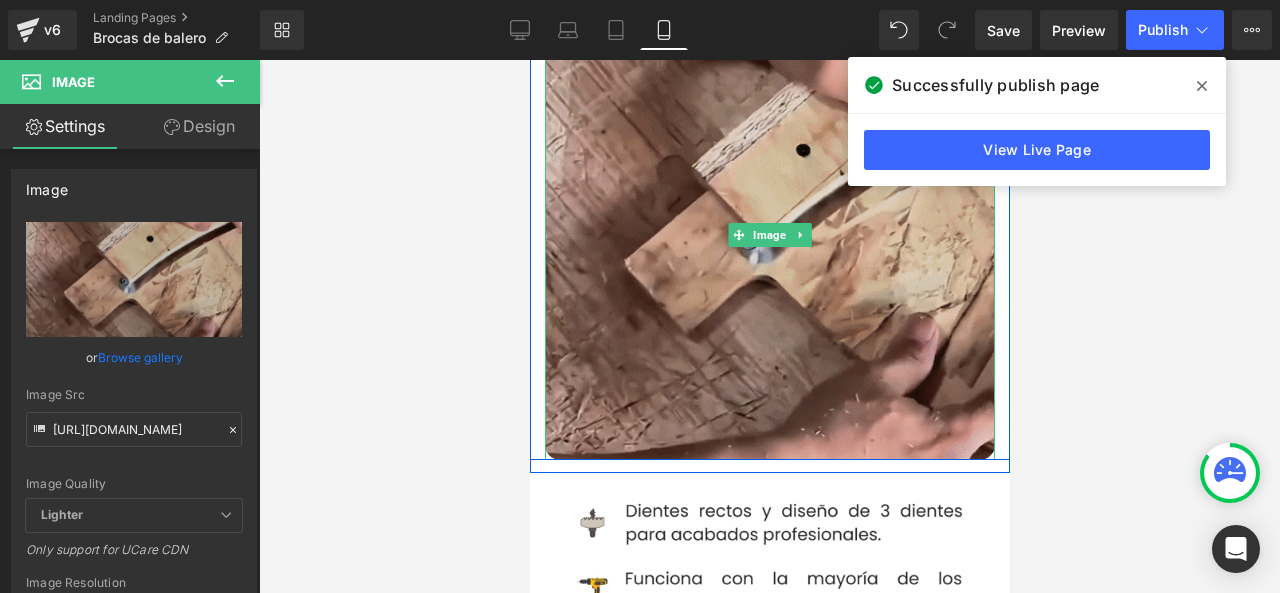 scroll, scrollTop: 1458, scrollLeft: 0, axis: vertical 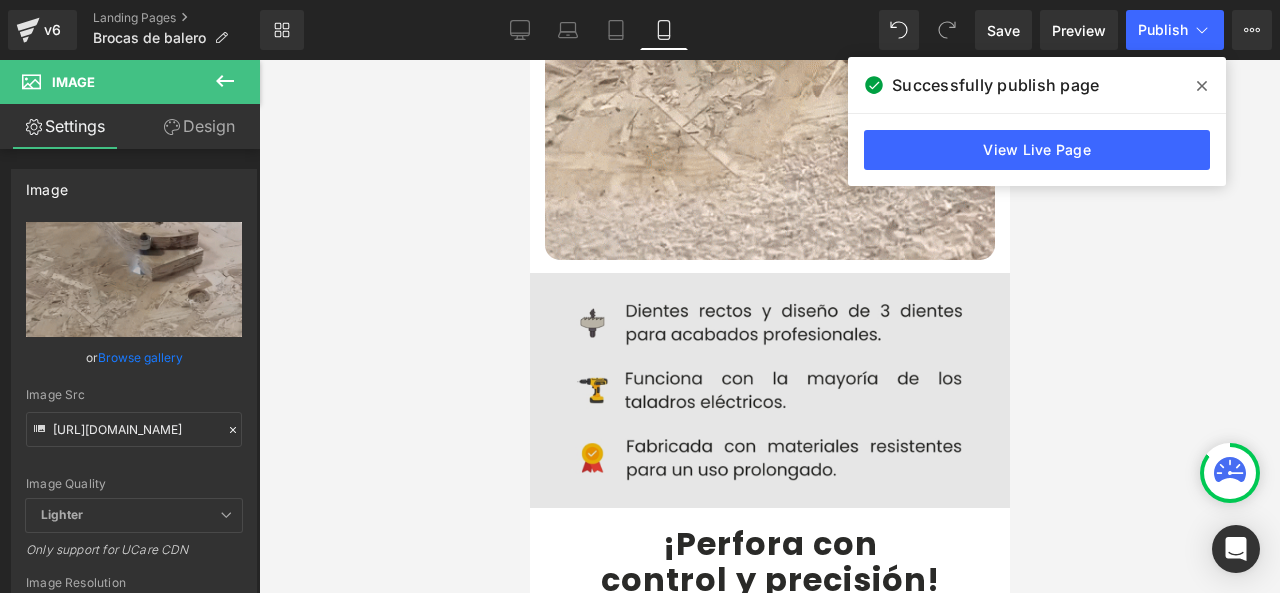 click at bounding box center (769, 391) 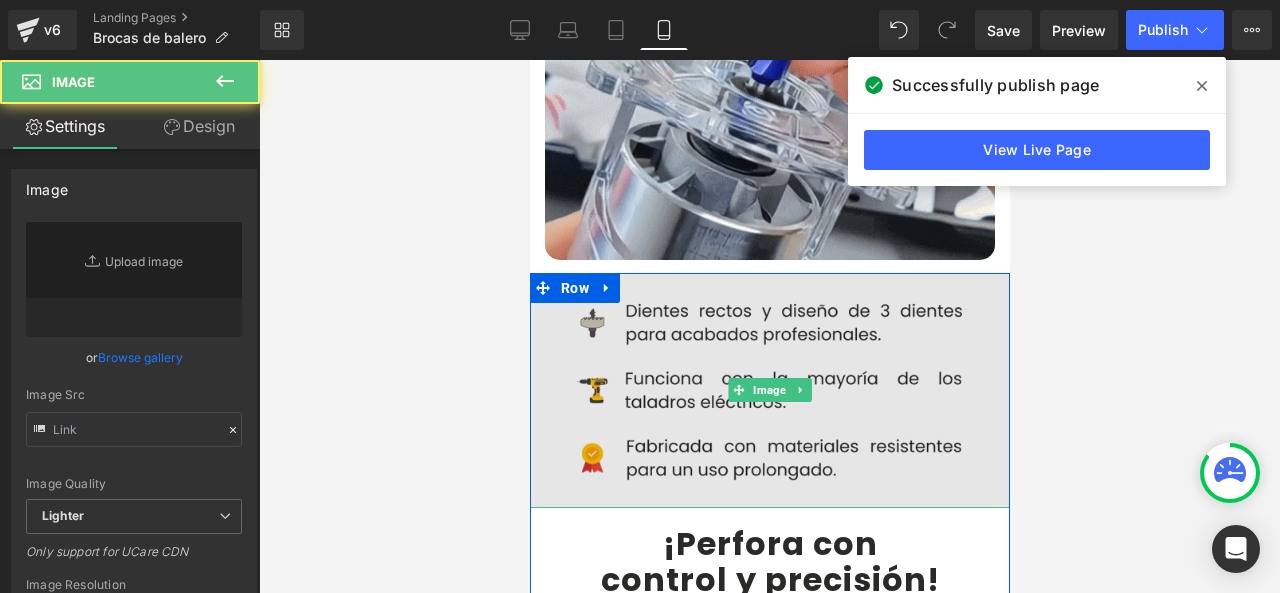 type on "[URL][DOMAIN_NAME]" 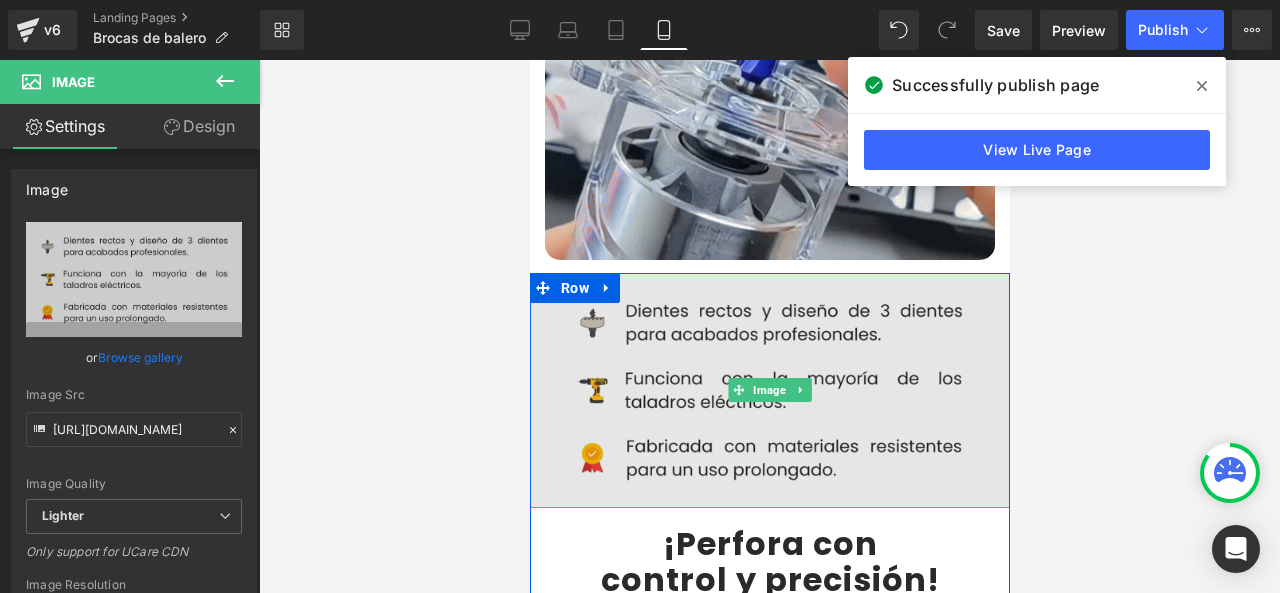 click at bounding box center [769, 391] 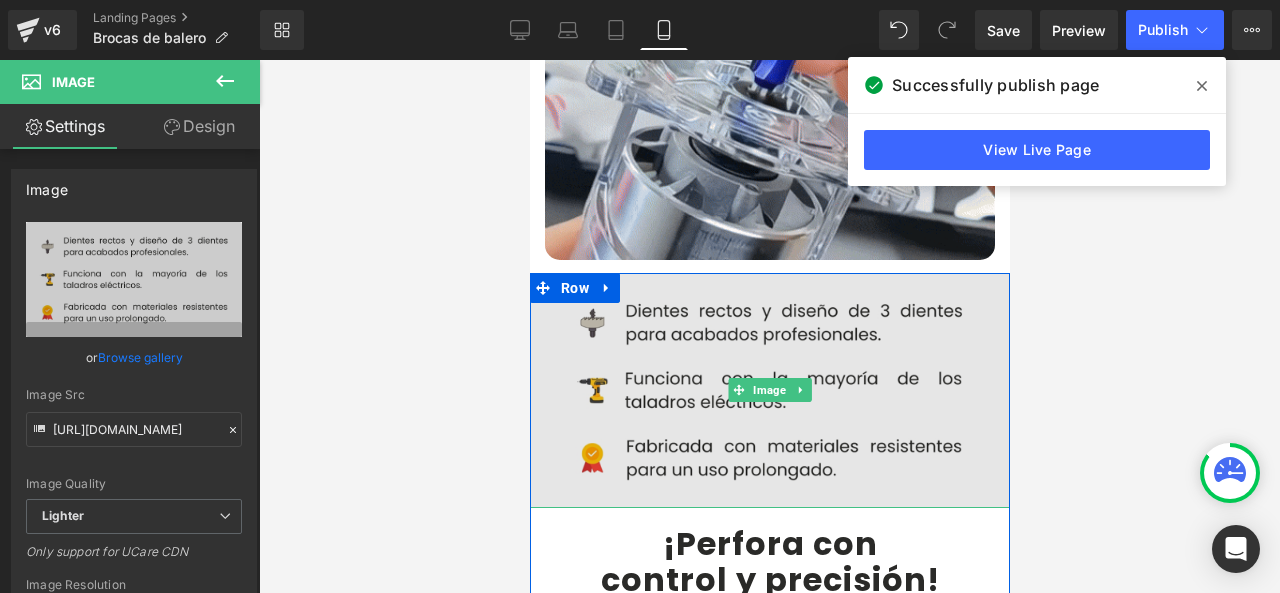 click at bounding box center (769, 391) 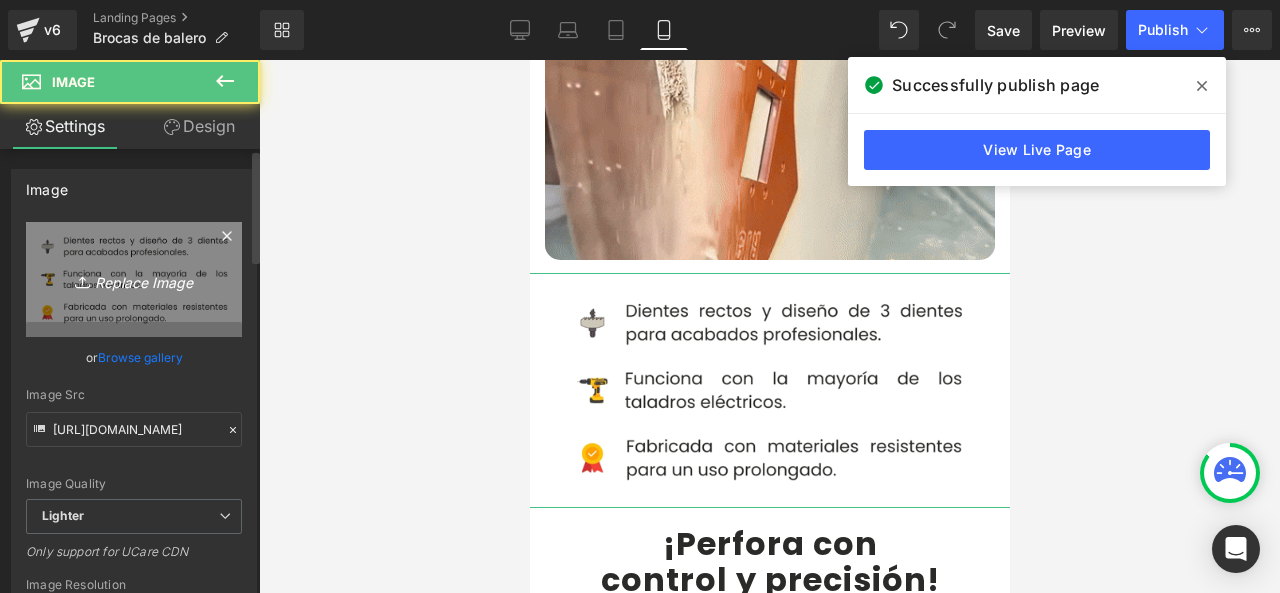 click on "Replace Image" at bounding box center (134, 279) 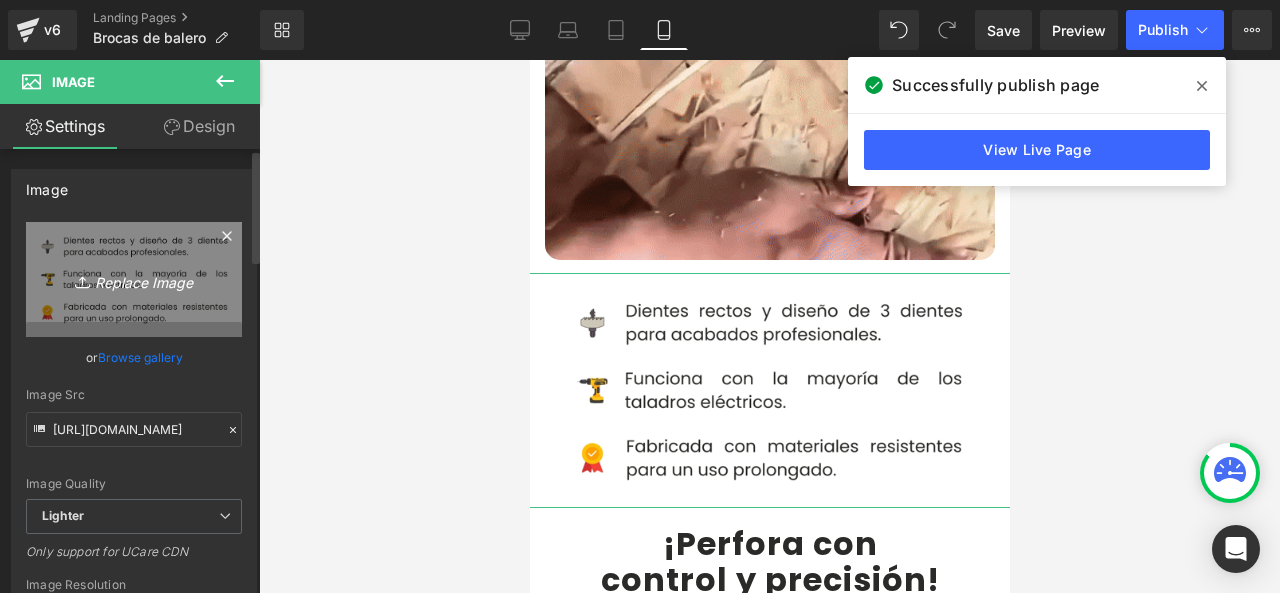 type on "C:\fakepath\Caracteristicas.webp" 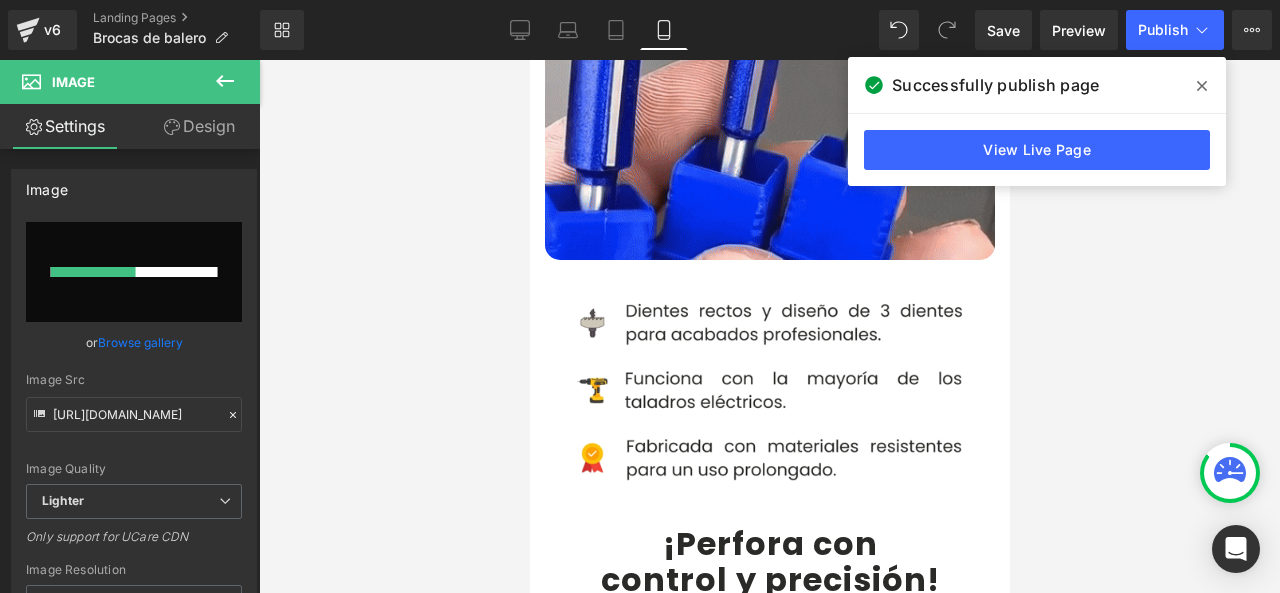 type 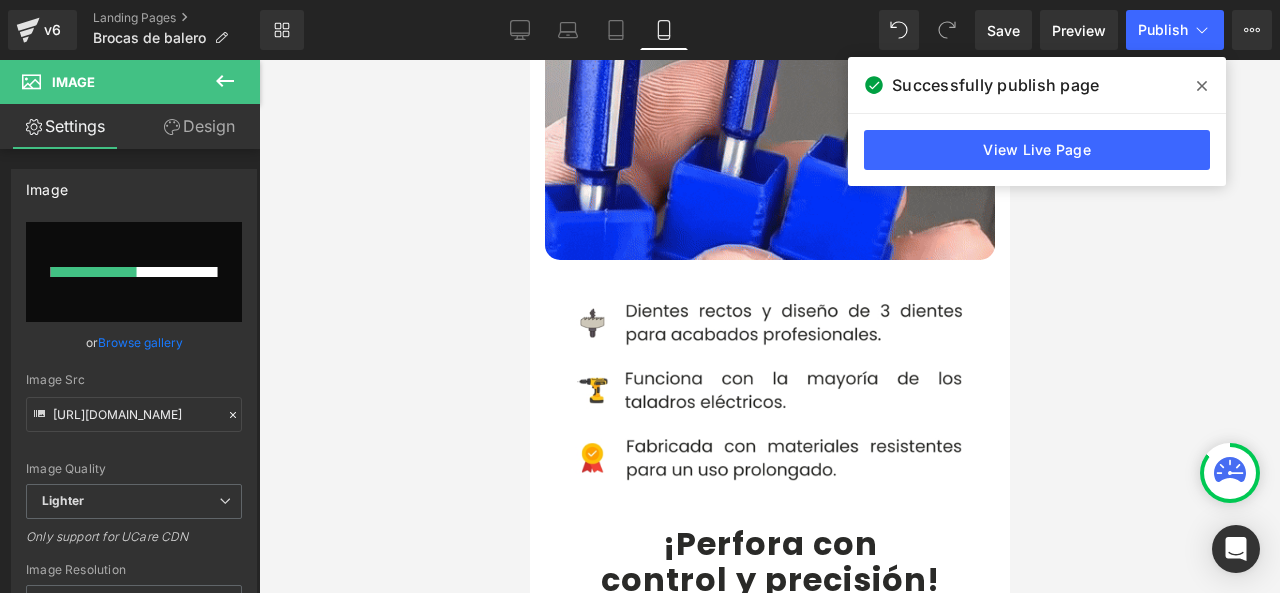 click 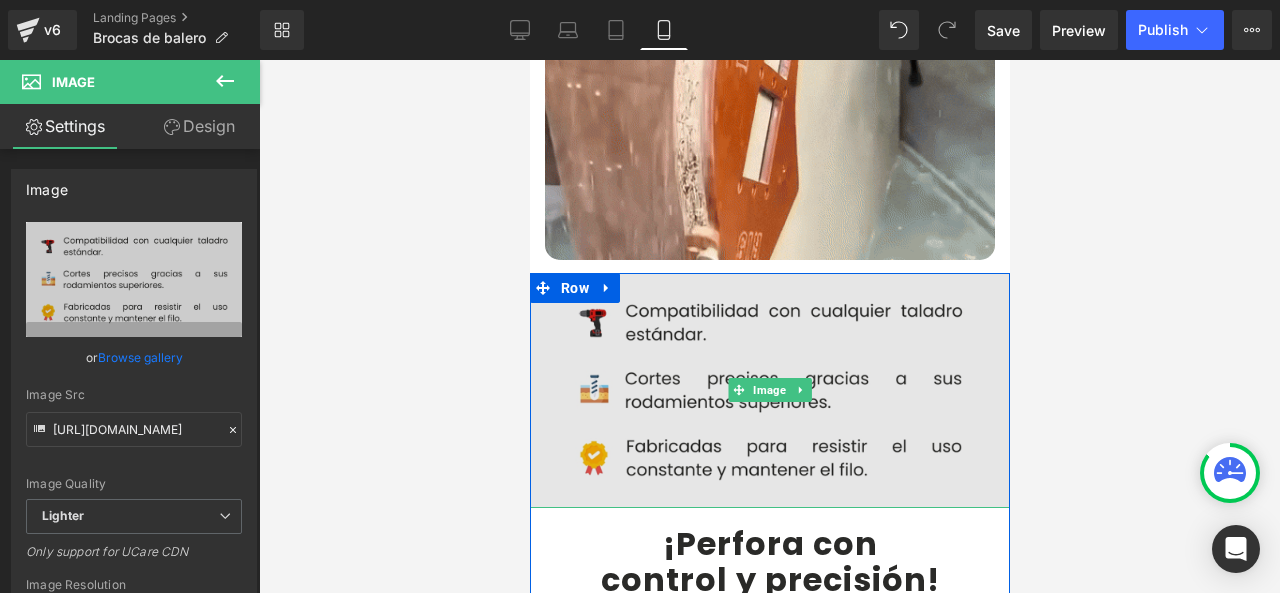 type on "[URL][DOMAIN_NAME]" 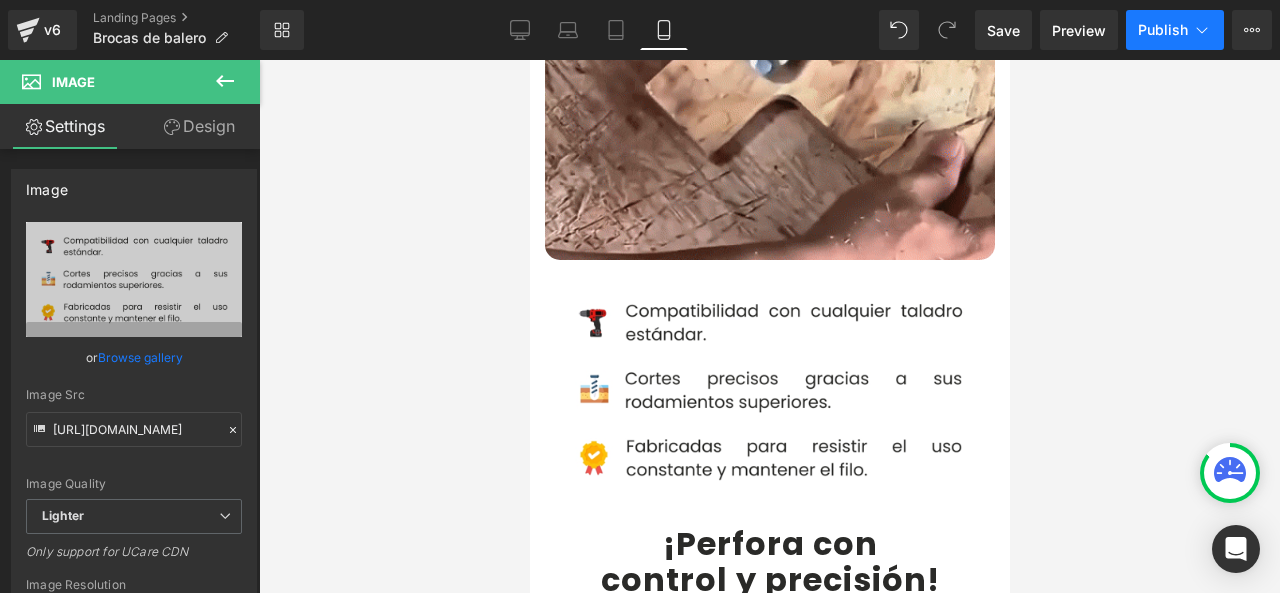 click on "Publish" at bounding box center [1163, 30] 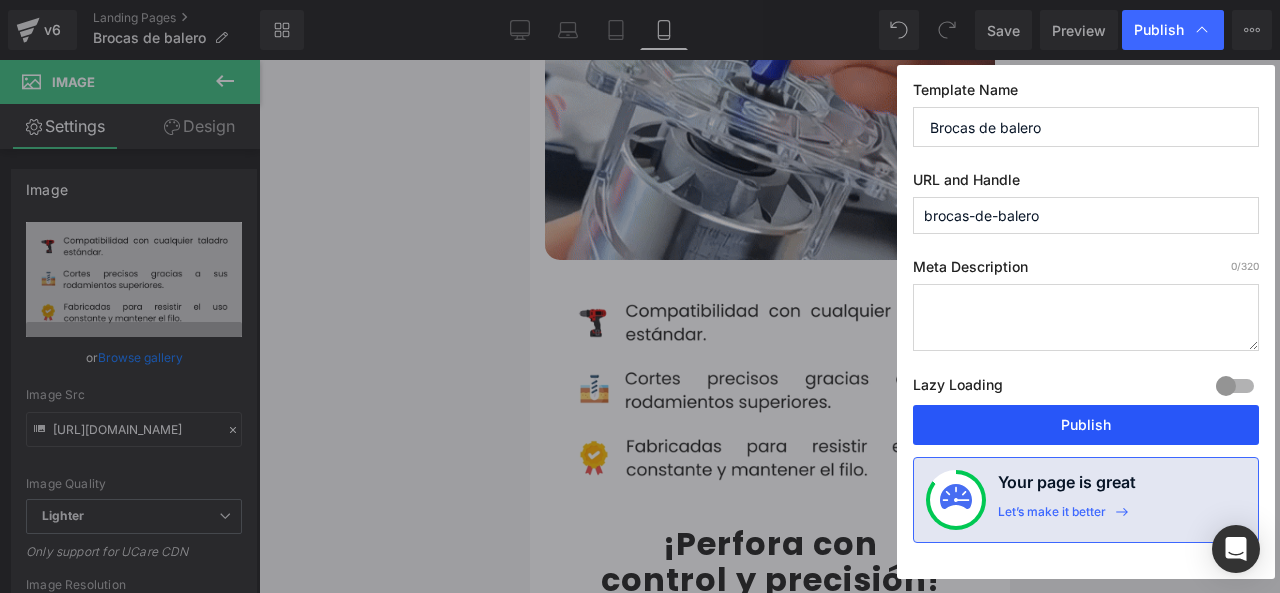 click on "Publish" at bounding box center [1086, 425] 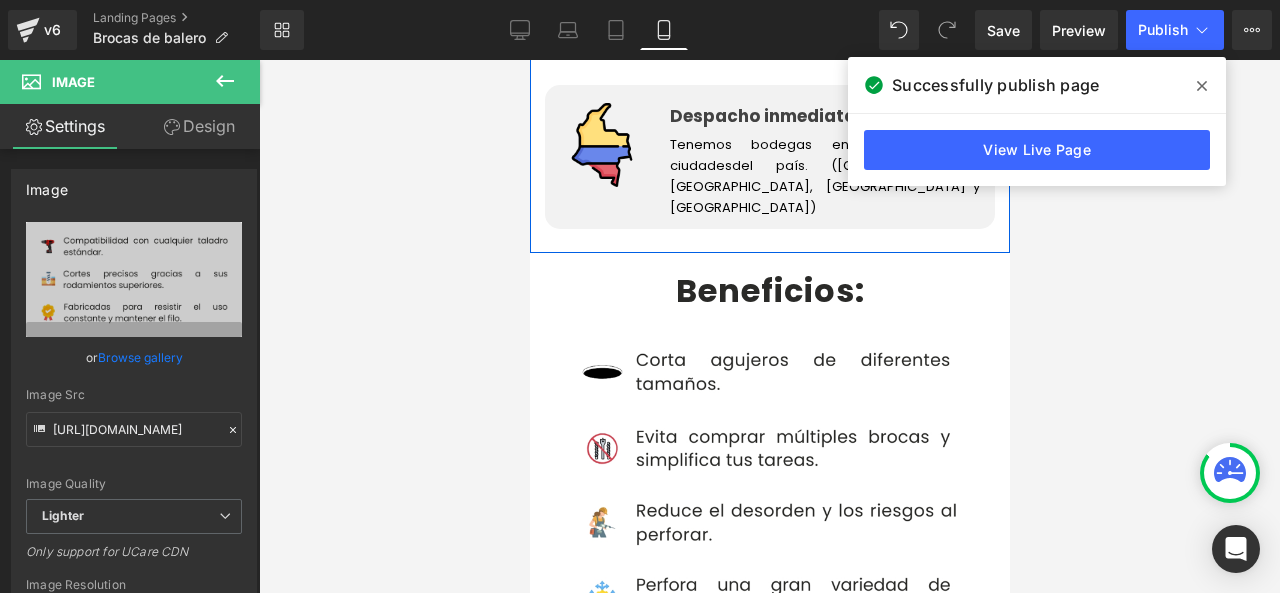 scroll, scrollTop: 3758, scrollLeft: 0, axis: vertical 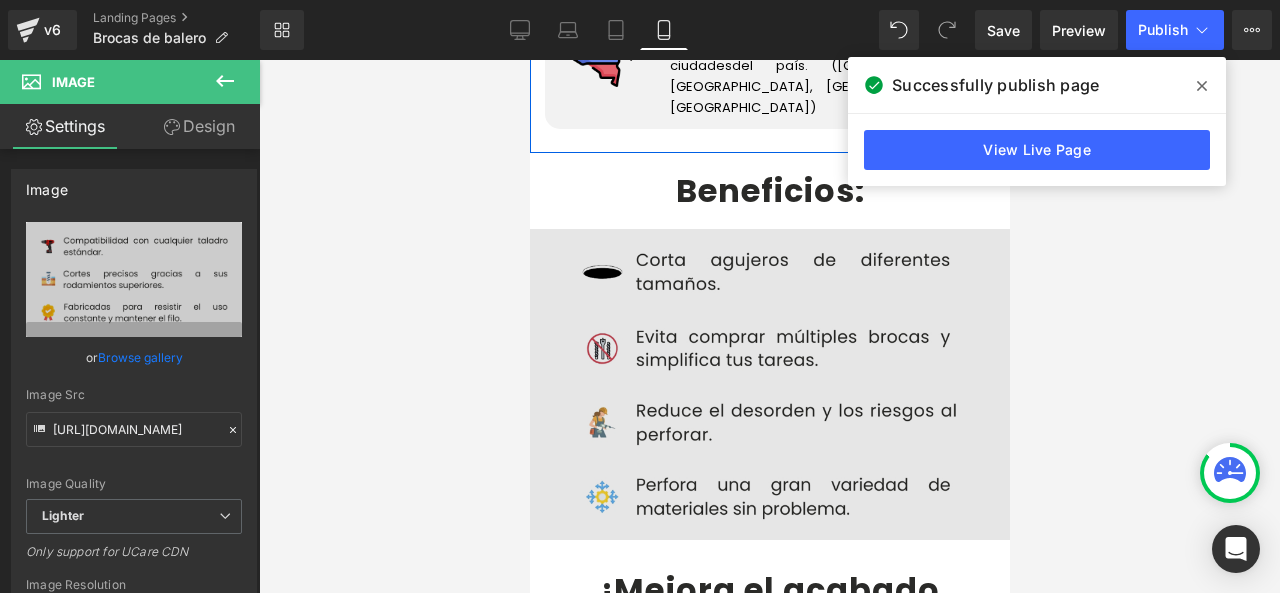 click at bounding box center [769, 384] 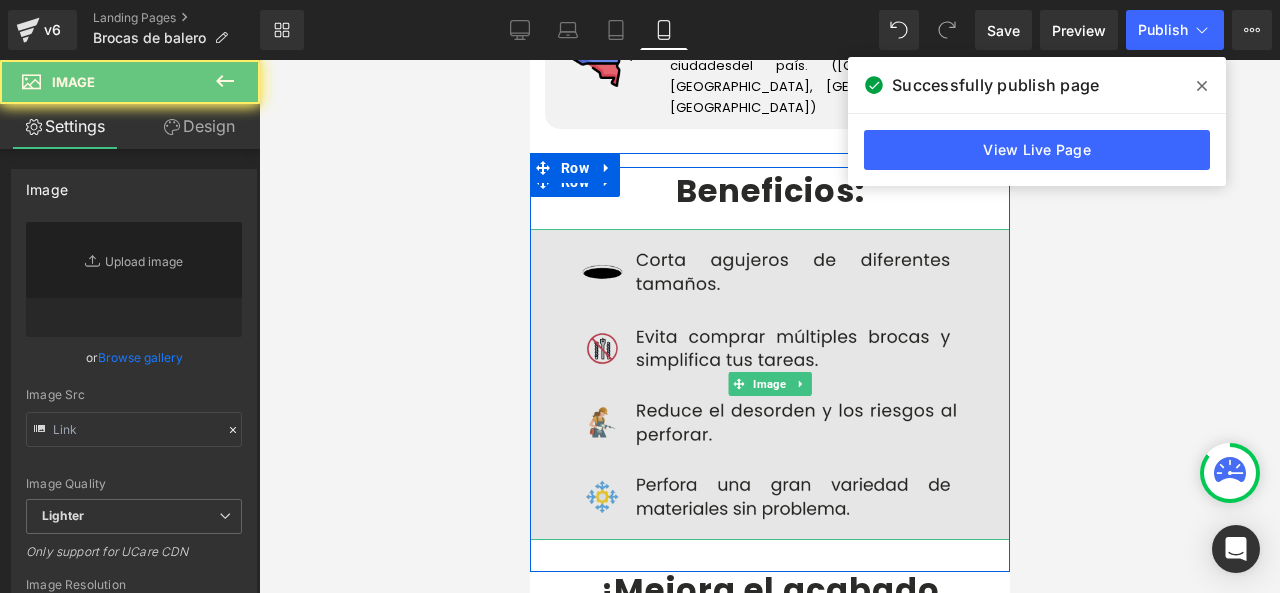 type on "[URL][DOMAIN_NAME]" 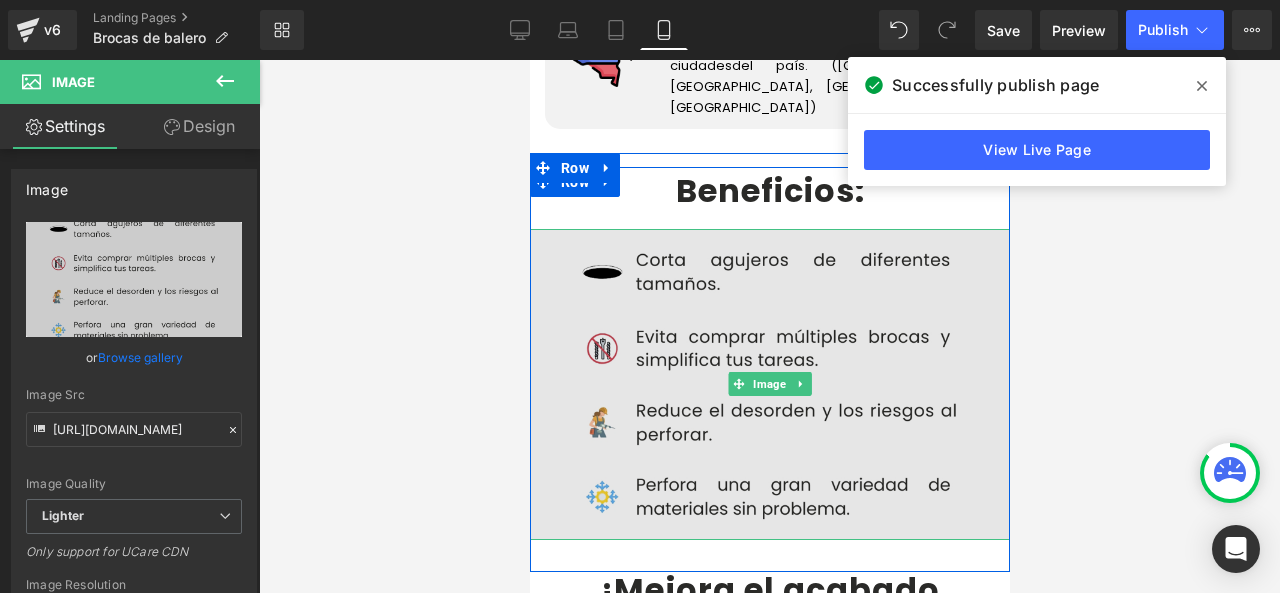 click at bounding box center [769, 384] 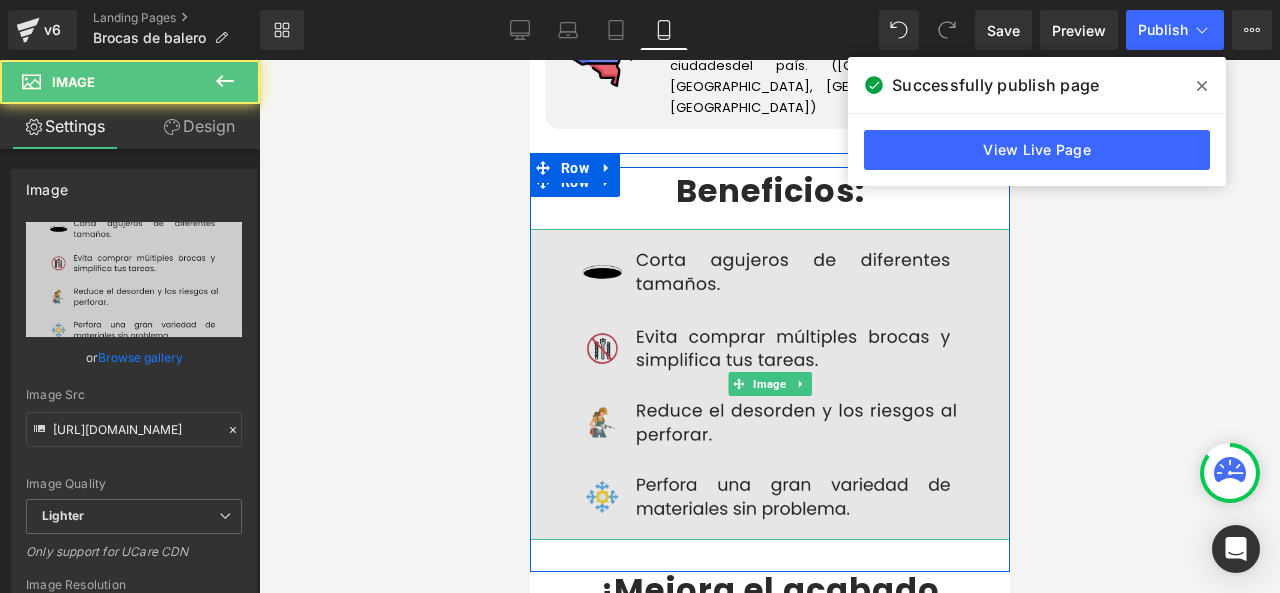 drag, startPoint x: 684, startPoint y: 273, endPoint x: 878, endPoint y: 325, distance: 200.8482 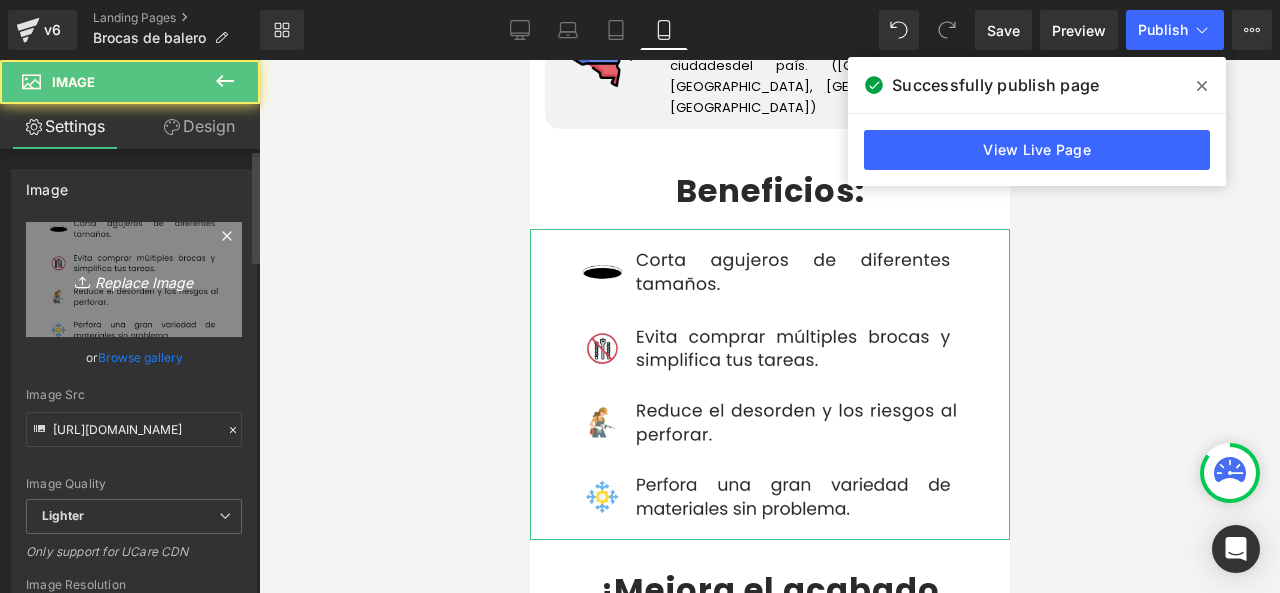 click on "Replace Image" at bounding box center [134, 279] 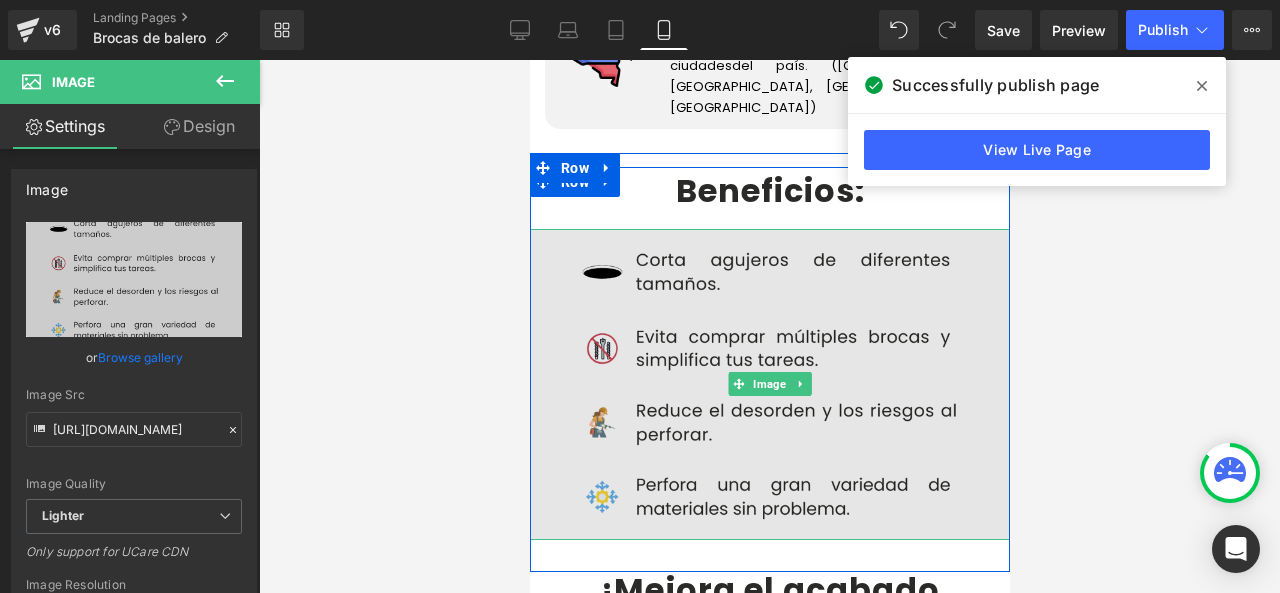 click at bounding box center [769, 384] 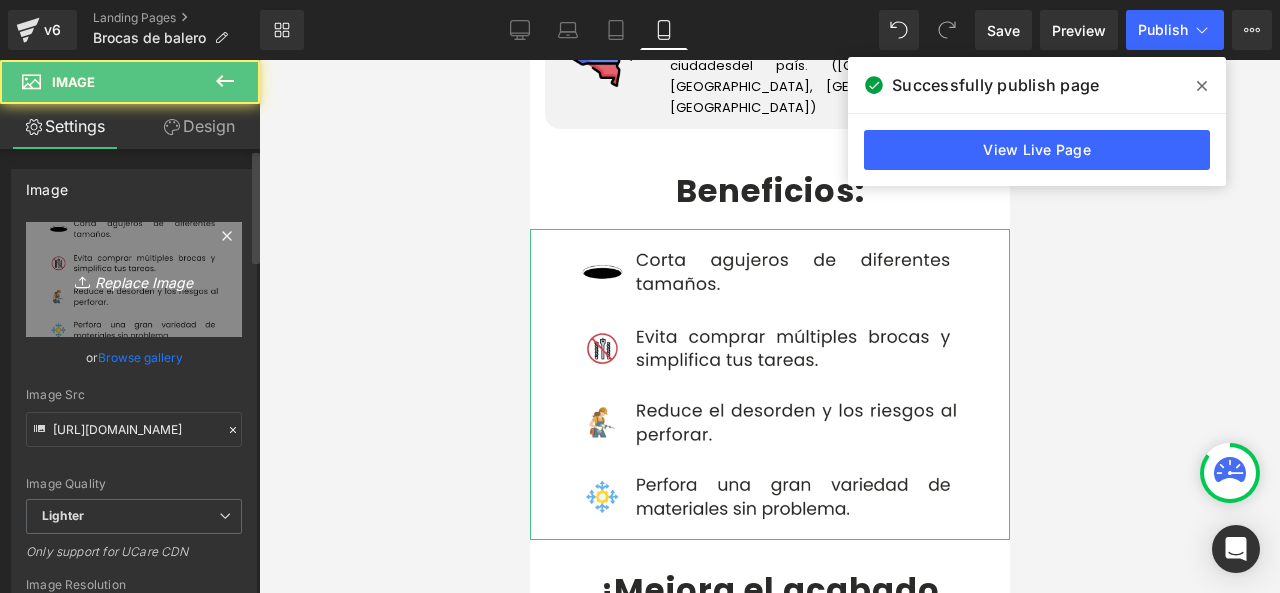 click on "Replace Image" at bounding box center (134, 279) 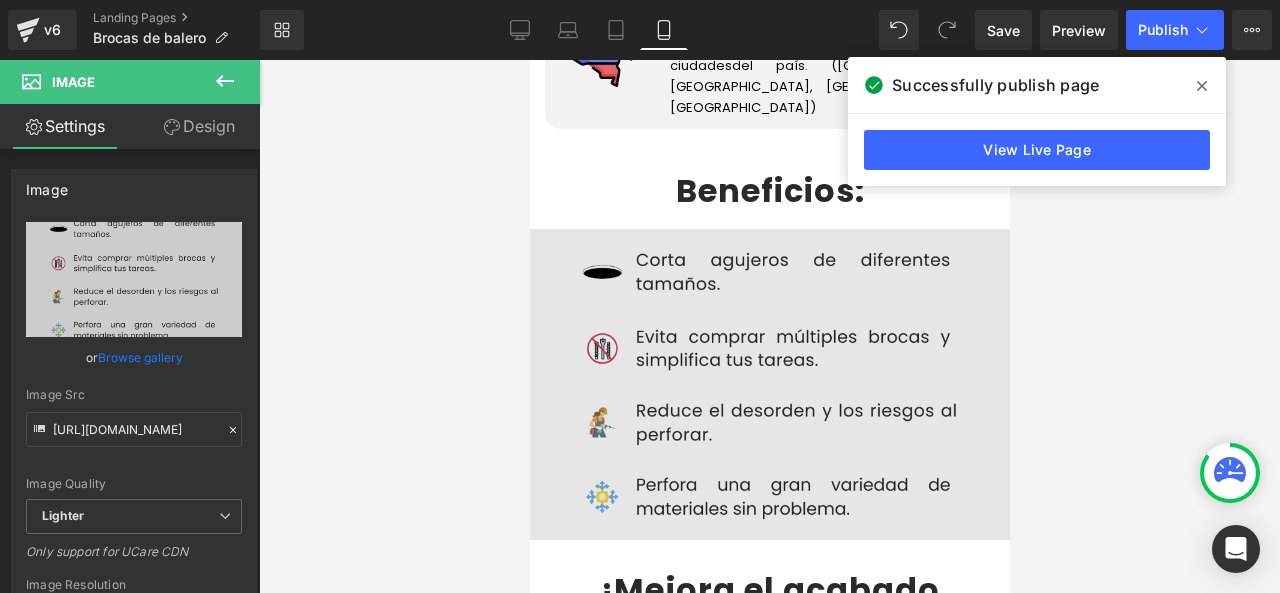 type on "C:\fakepath\BENEFICIOS.webp" 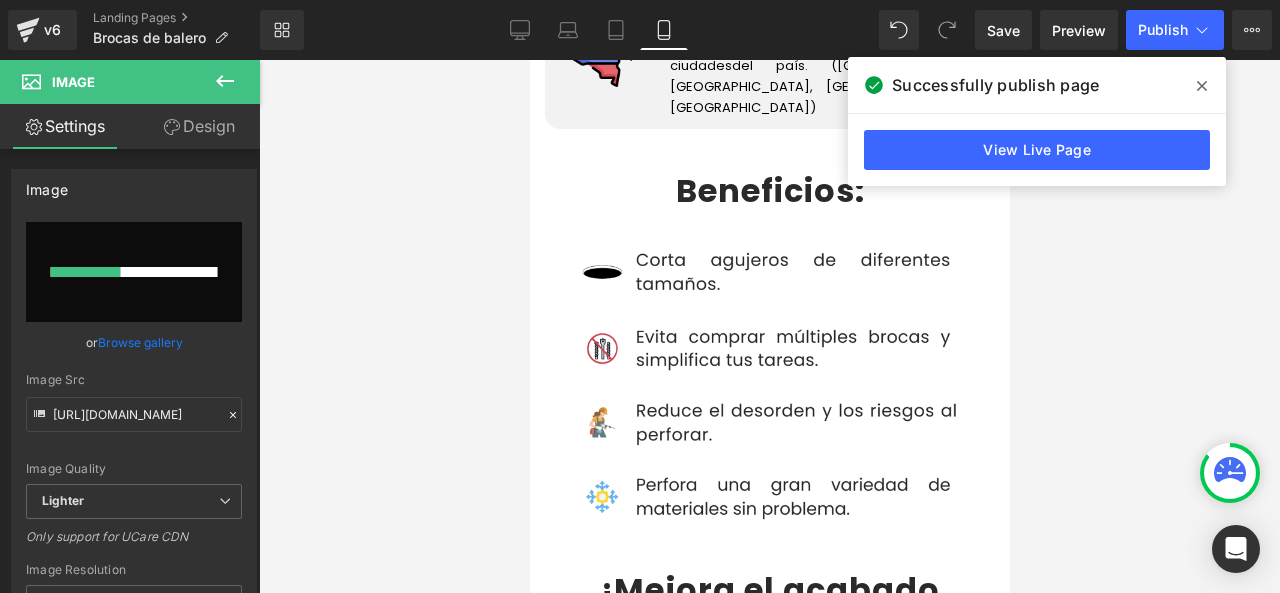 click 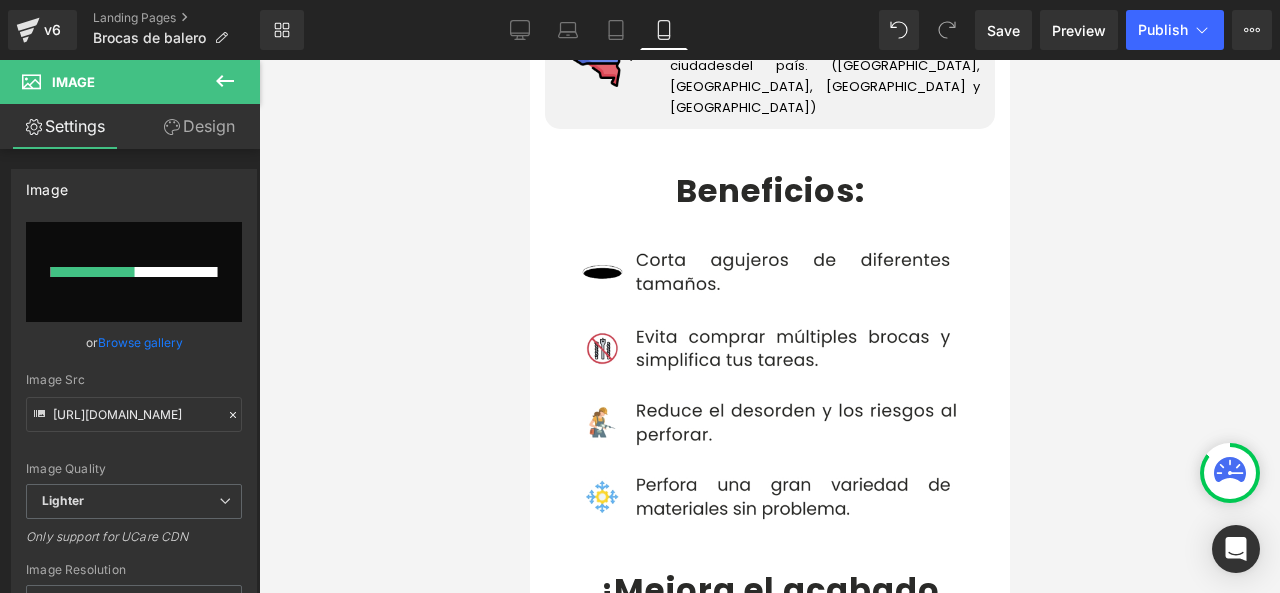 type 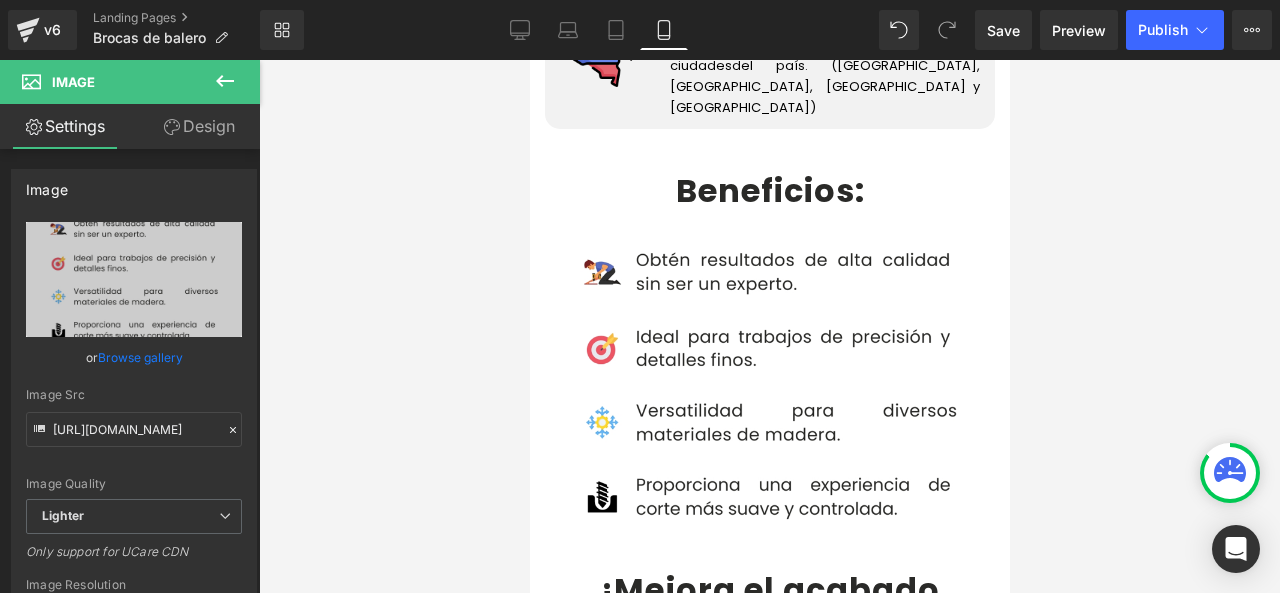 type on "[URL][DOMAIN_NAME]" 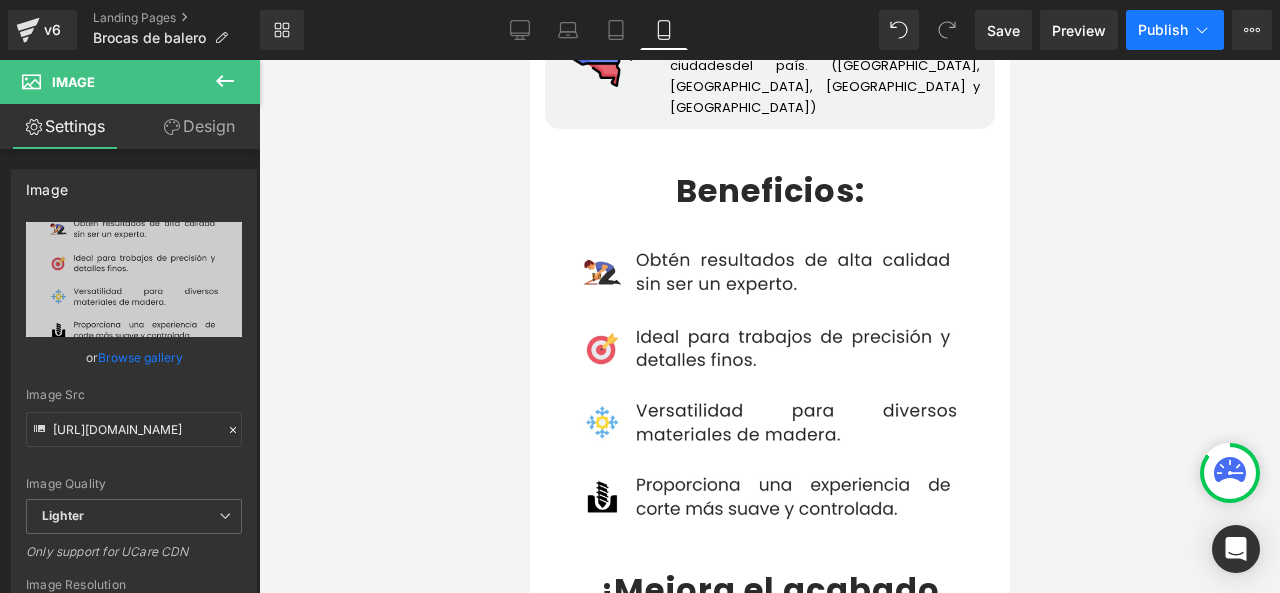 click on "Publish" at bounding box center (1163, 30) 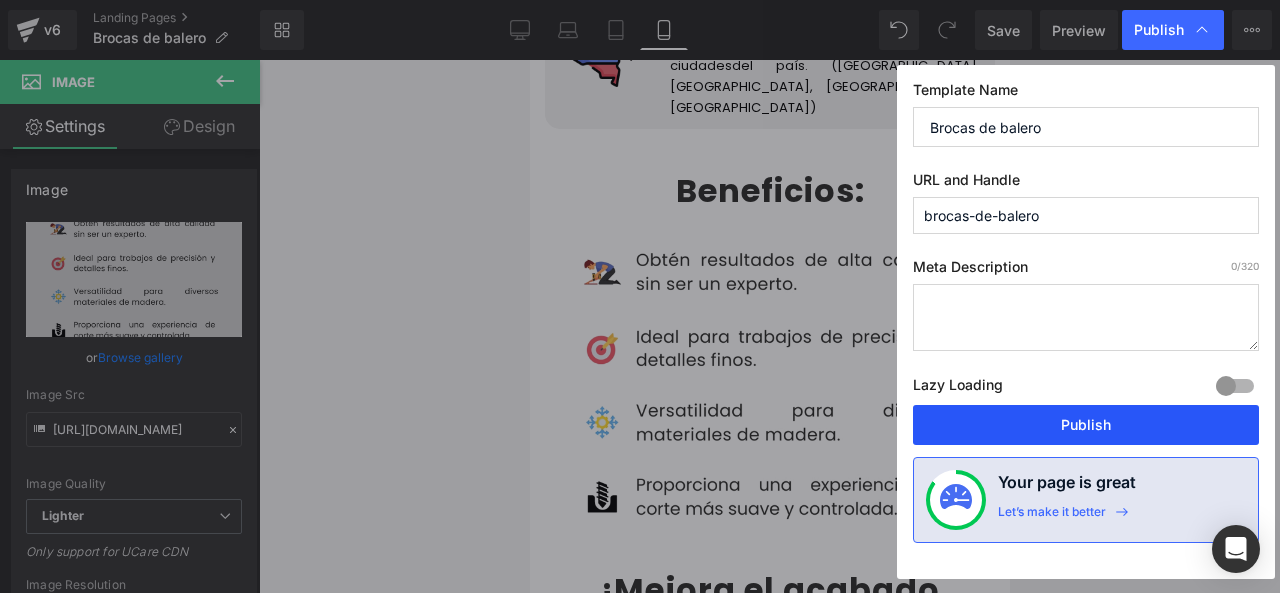 click on "Publish" at bounding box center (1086, 425) 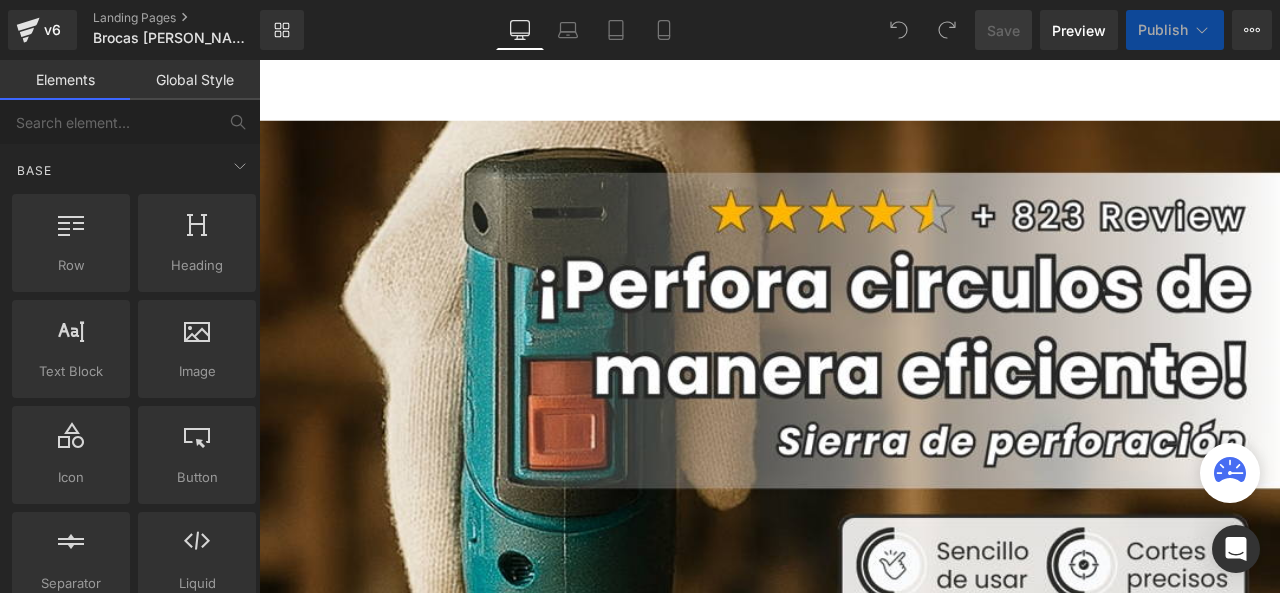 scroll, scrollTop: 0, scrollLeft: 0, axis: both 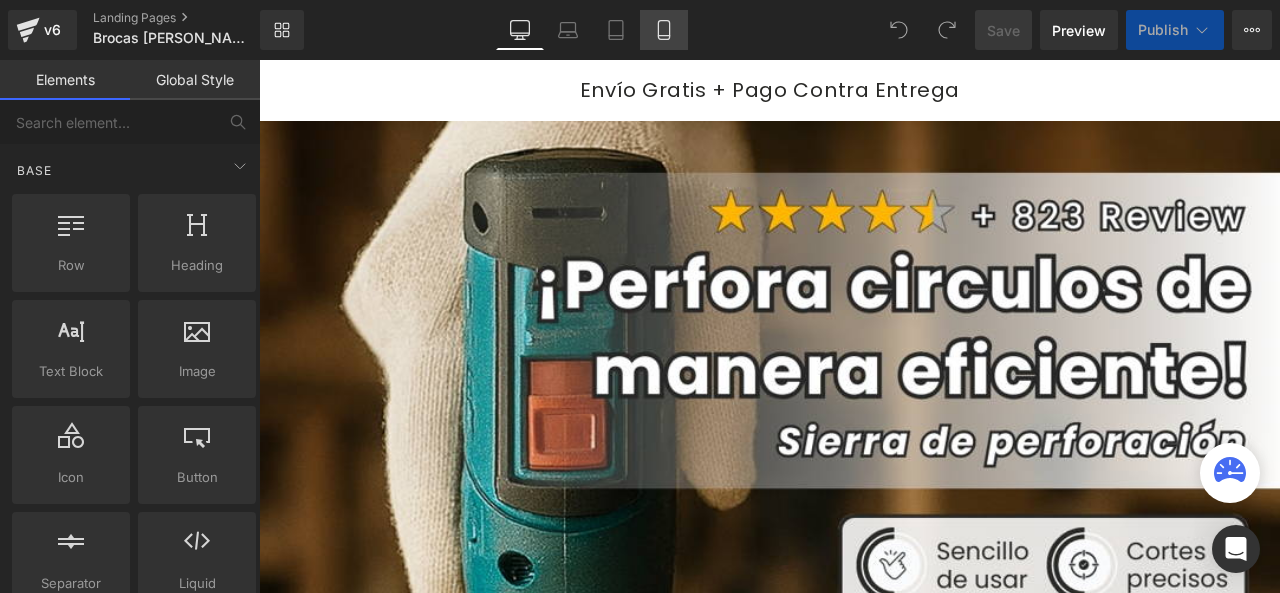 click 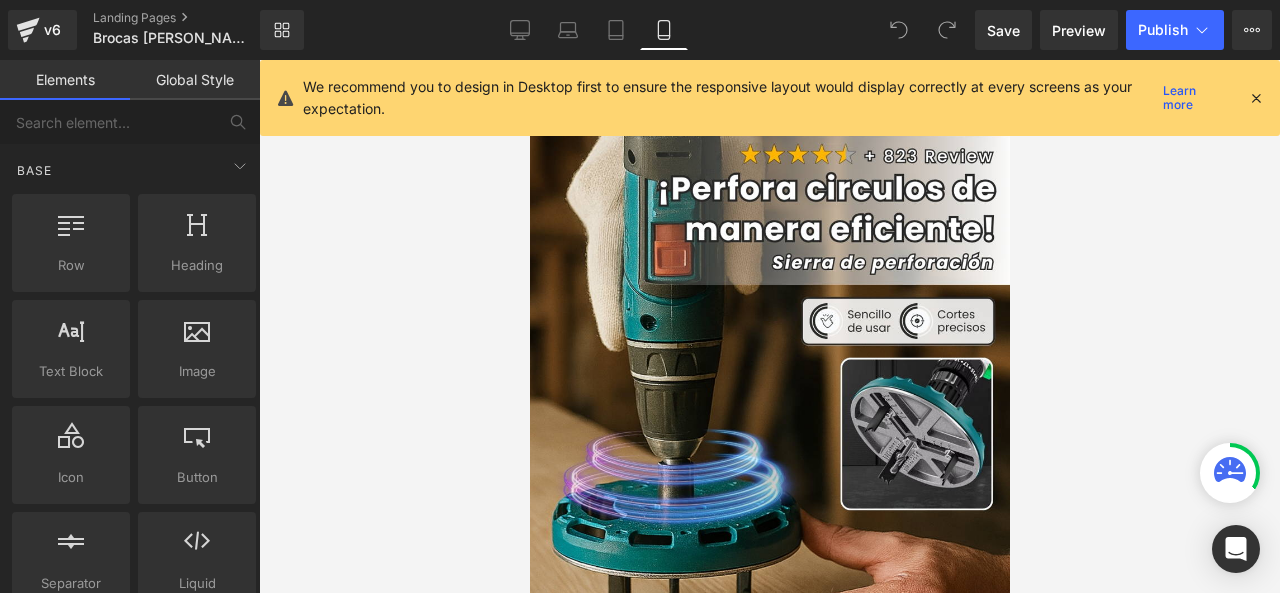 click at bounding box center (1256, 98) 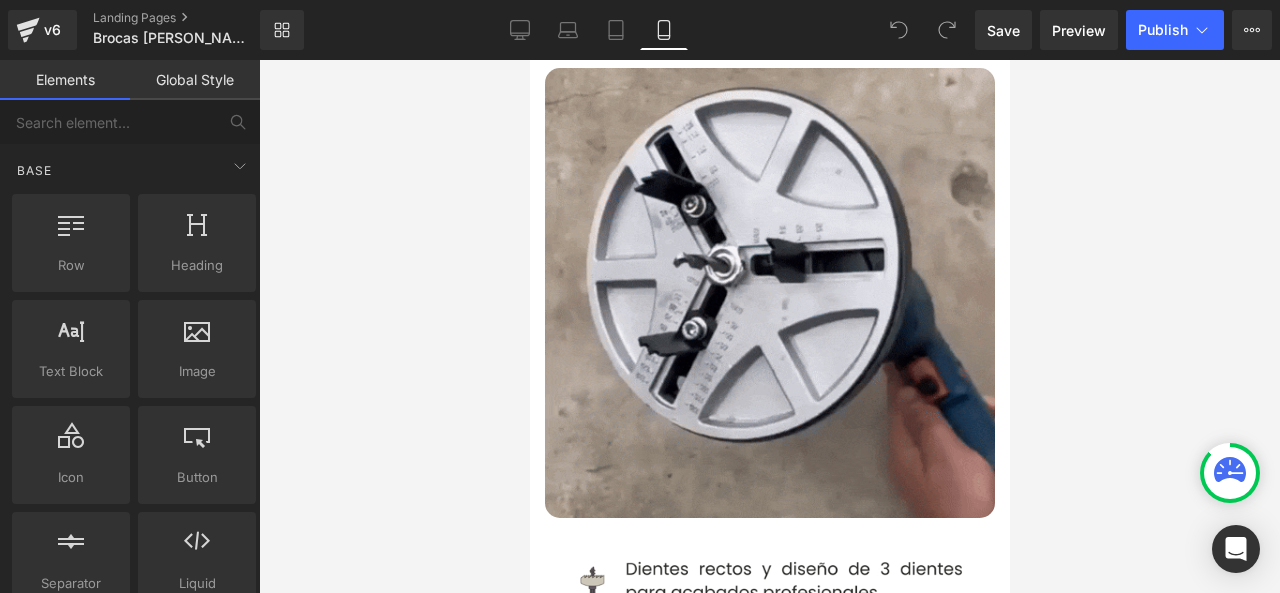 scroll, scrollTop: 1400, scrollLeft: 0, axis: vertical 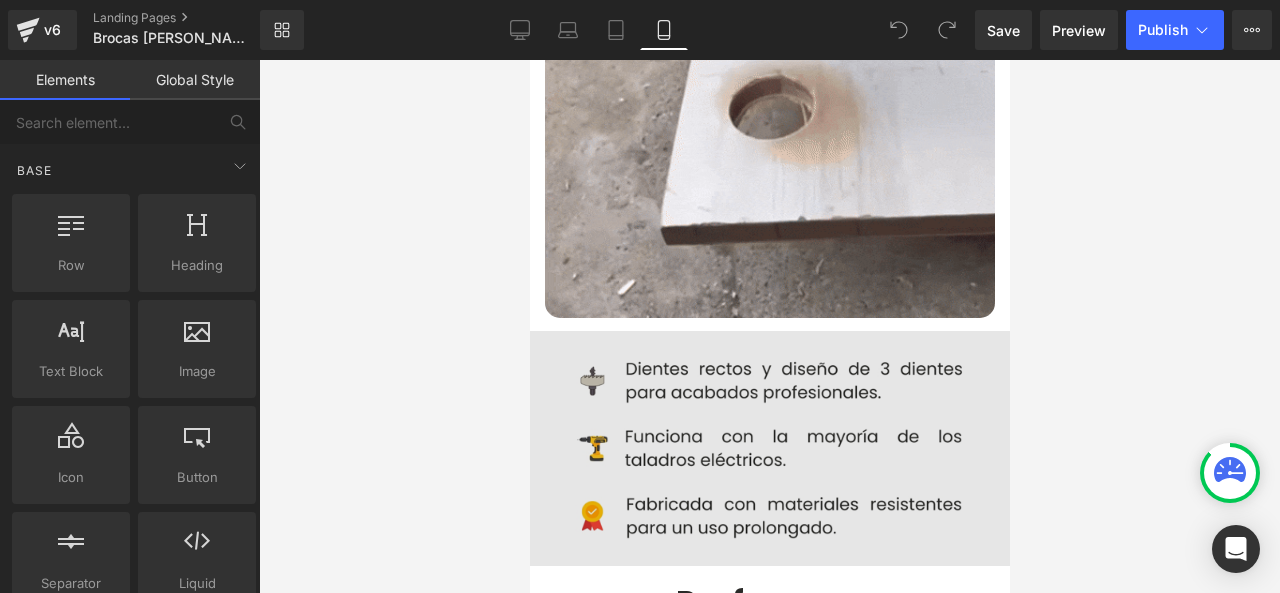 click at bounding box center [769, 449] 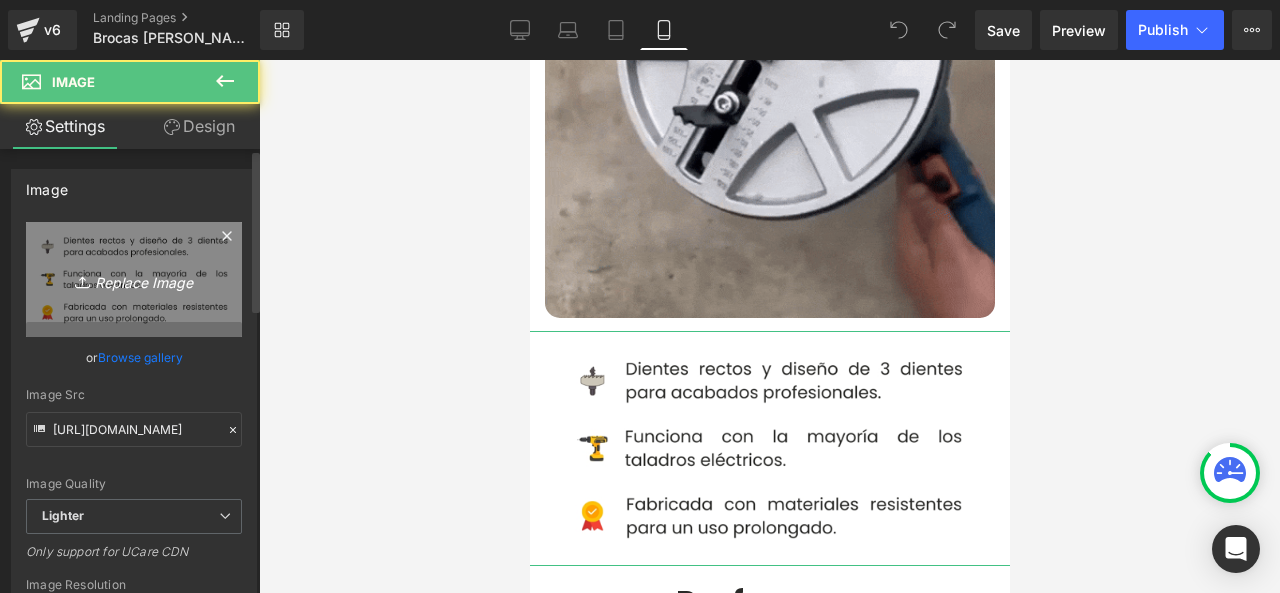 click on "Replace Image" at bounding box center [134, 279] 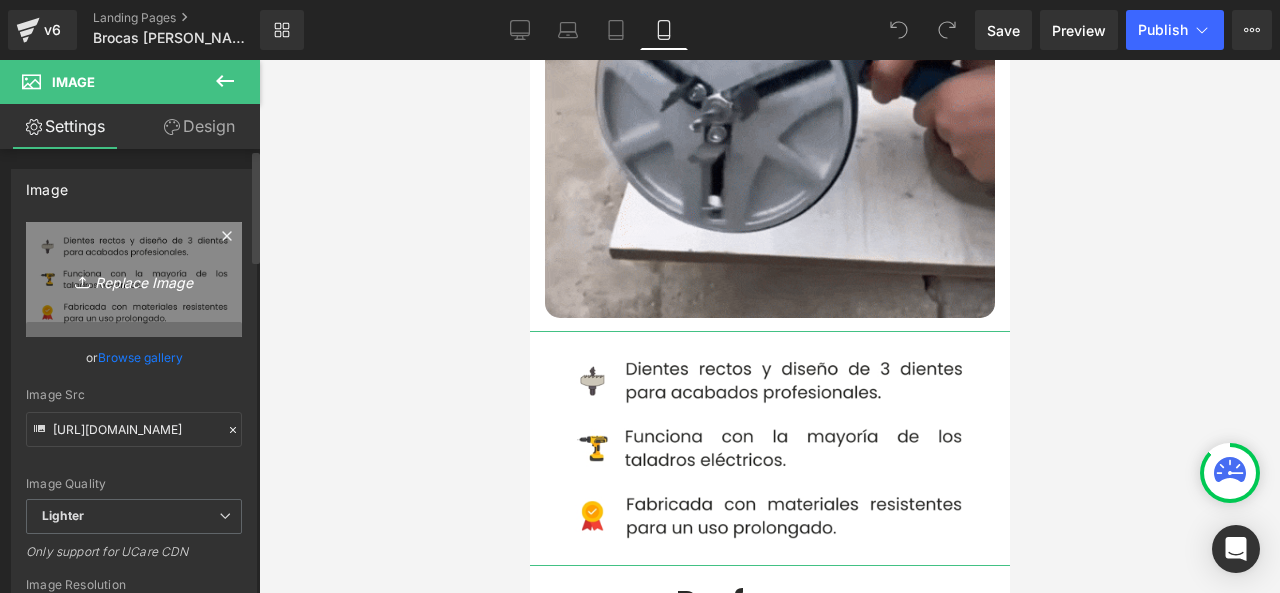 type on "C:\fakepath\Caracteristicas.webp" 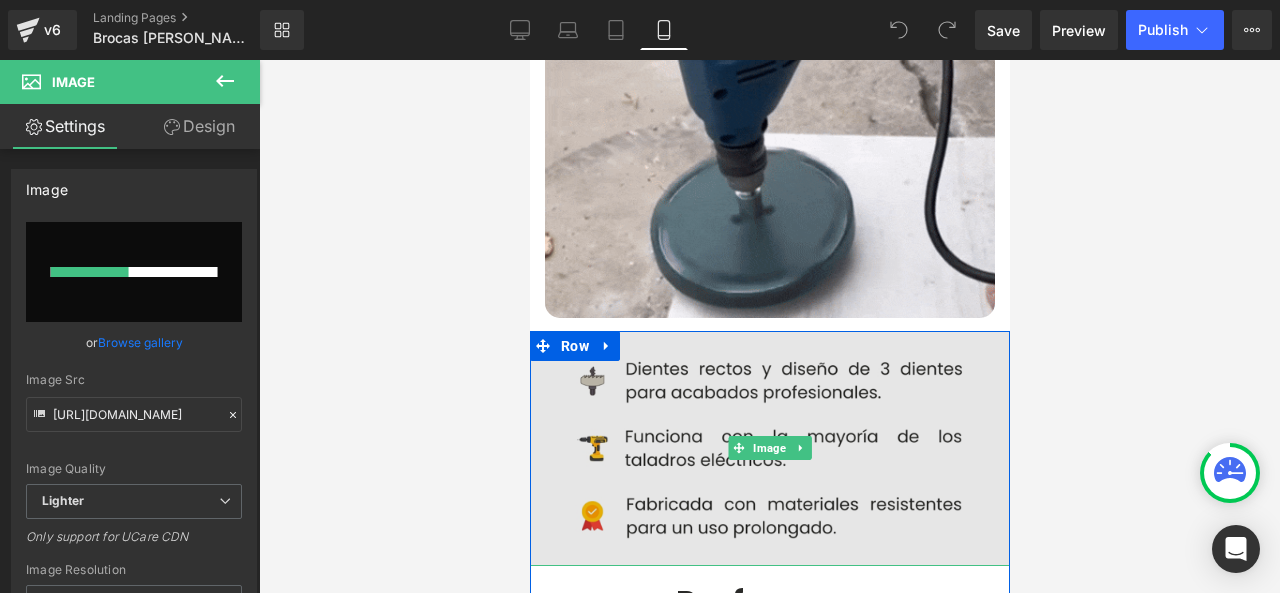 type 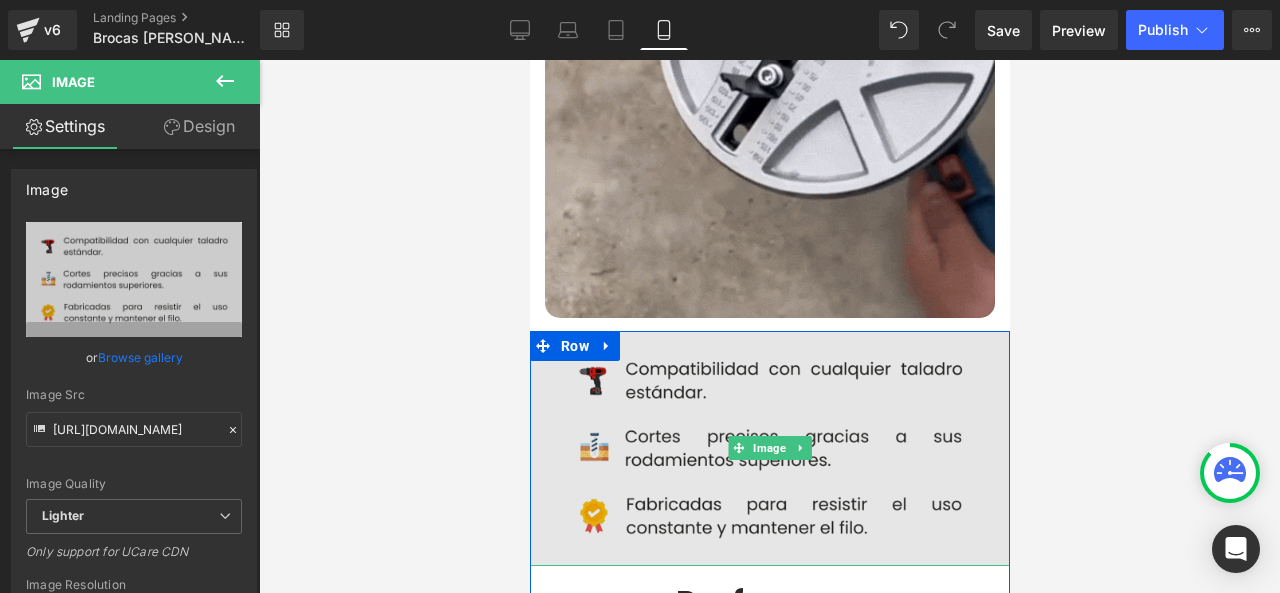 type on "https://ucarecdn.com/343b109d-9412-40d4-b334-be2dba1119da/-/format/auto/-/preview/640x640/-/quality/lighter/Caracteristicas.webp" 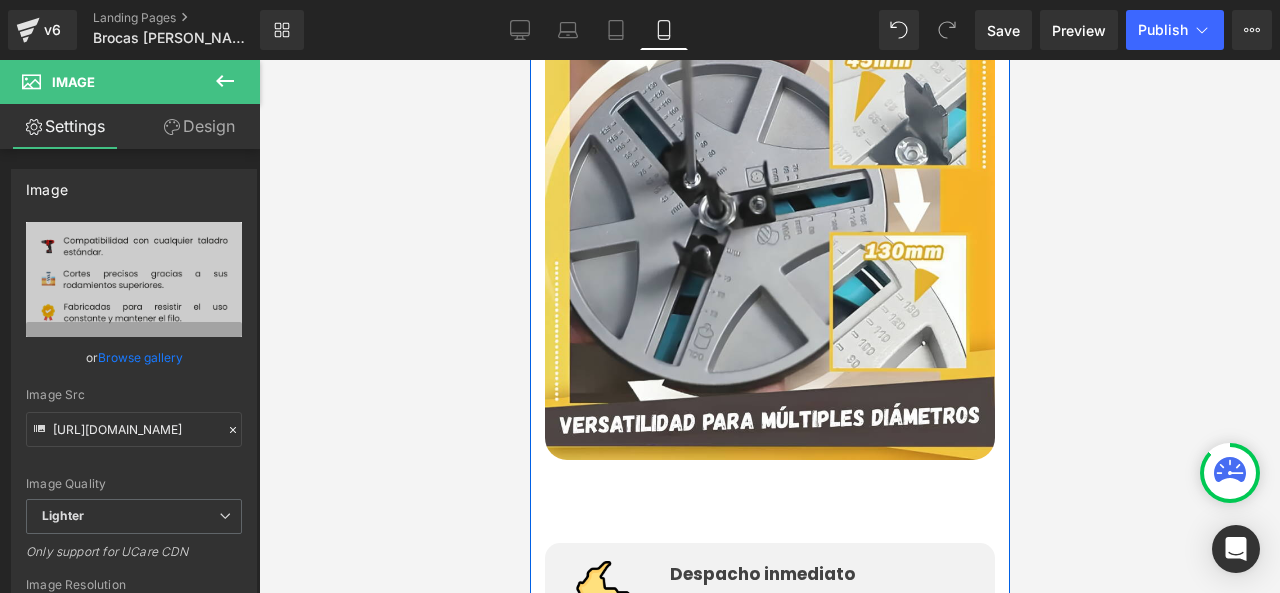 scroll, scrollTop: 3700, scrollLeft: 0, axis: vertical 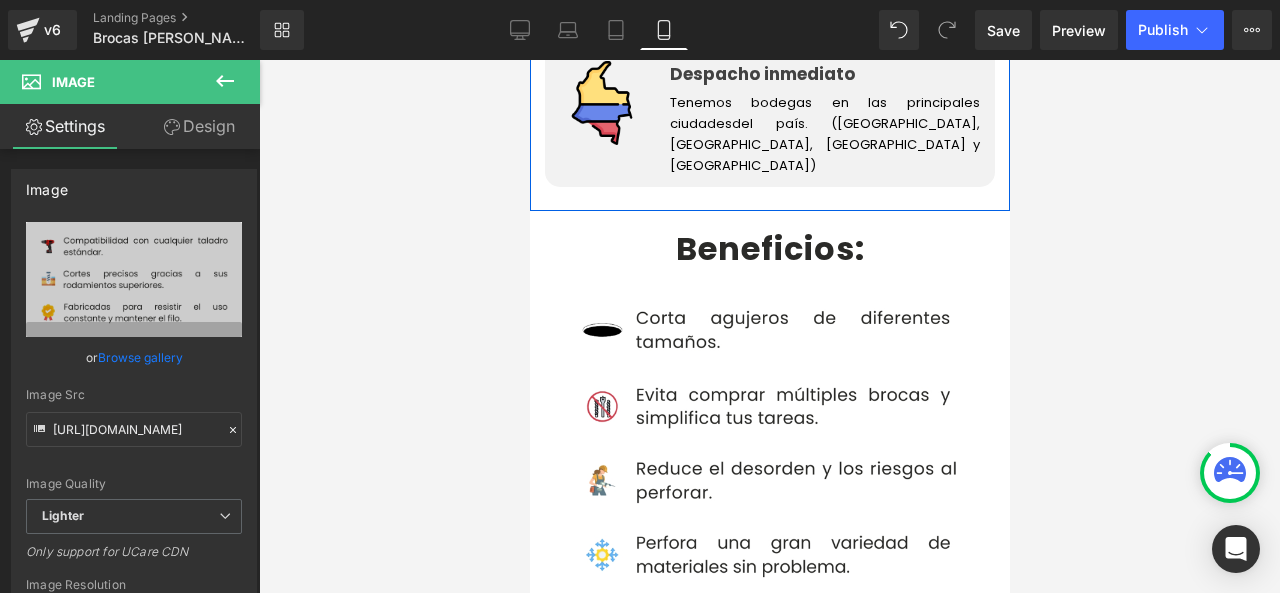click at bounding box center (769, 442) 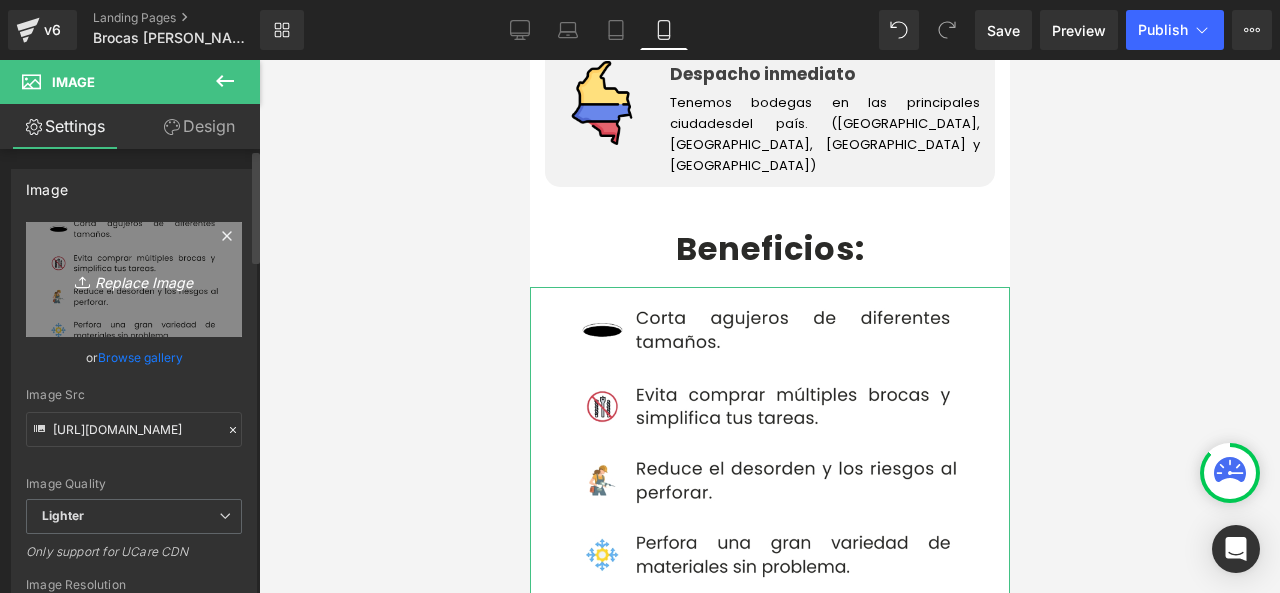 click on "Replace Image" at bounding box center [134, 279] 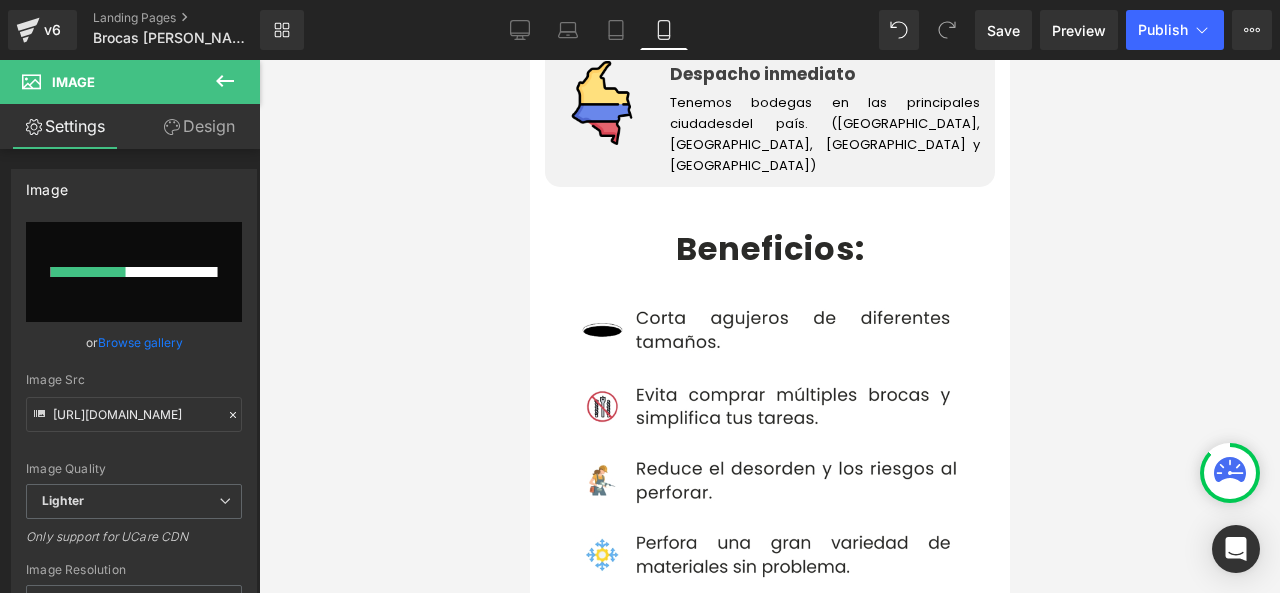 type 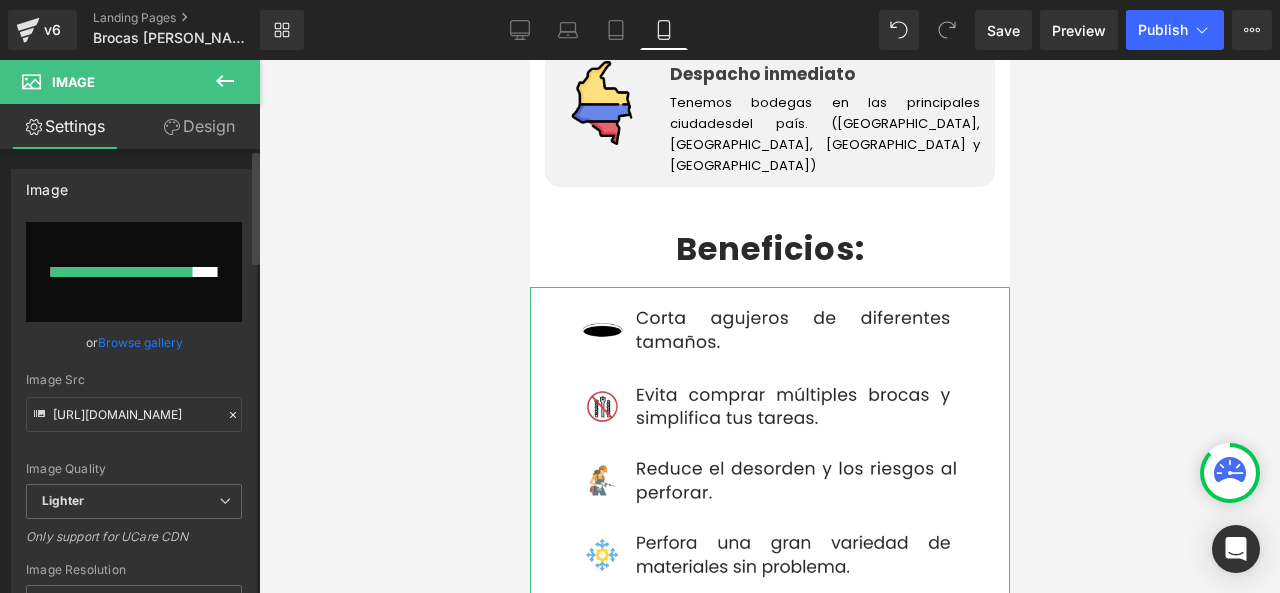 click on "Browse gallery" at bounding box center (140, 342) 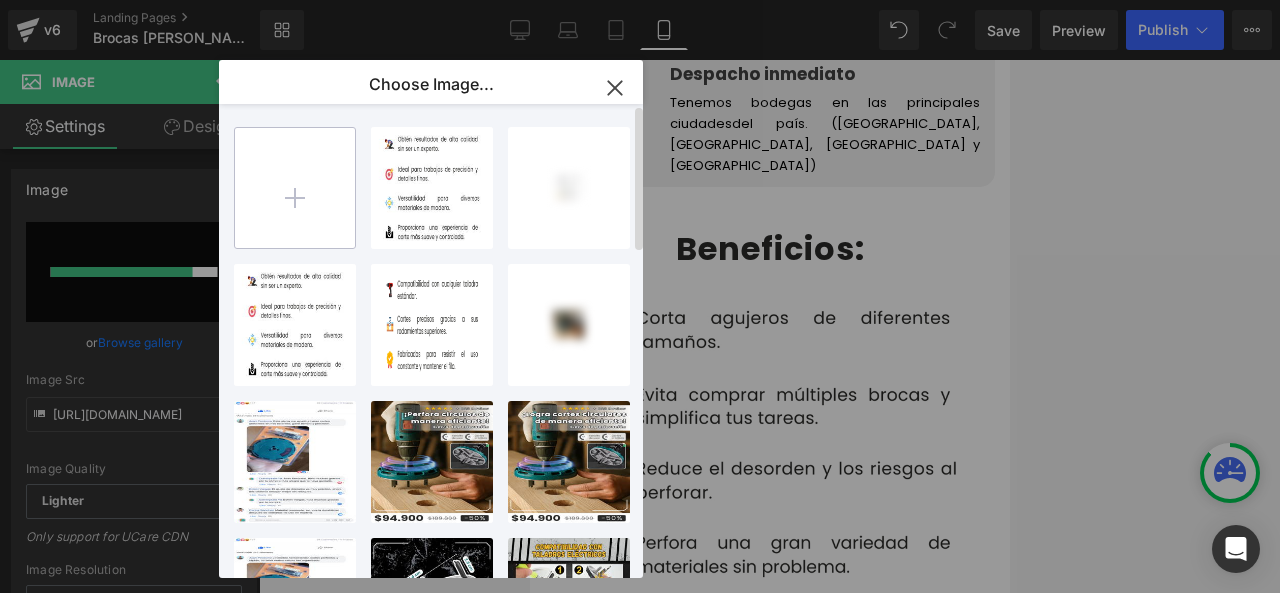 click at bounding box center [295, 188] 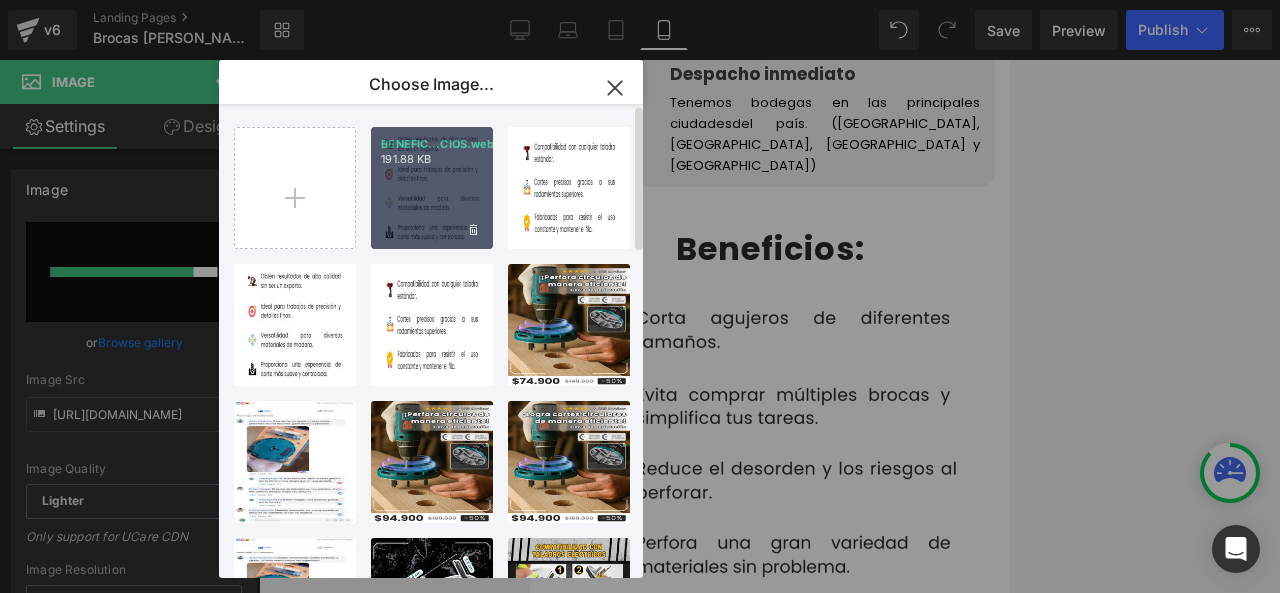 click on "BENEFIC...CIOS.webp 191.88 KB" at bounding box center (432, 188) 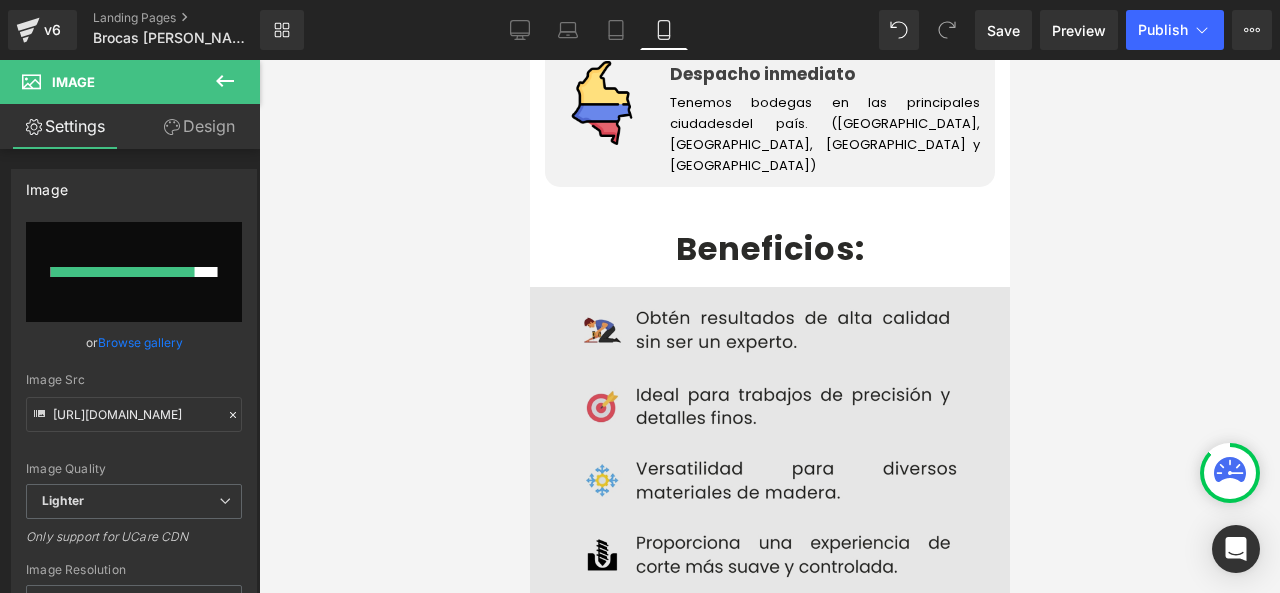 type on "https://ucarecdn.com/0dc3a248-d456-40dd-a6c1-e460751e64f4/-/format/auto/-/preview/800x800/-/quality/lighter/BENEFICIOS.webp" 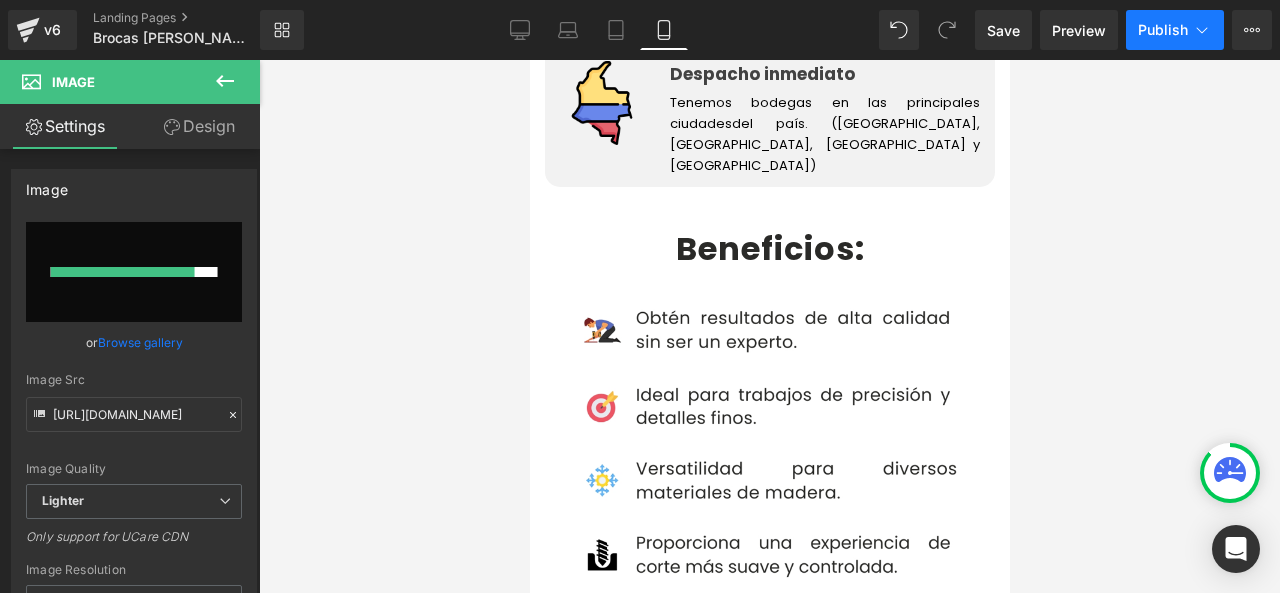 click on "Publish" at bounding box center (1163, 30) 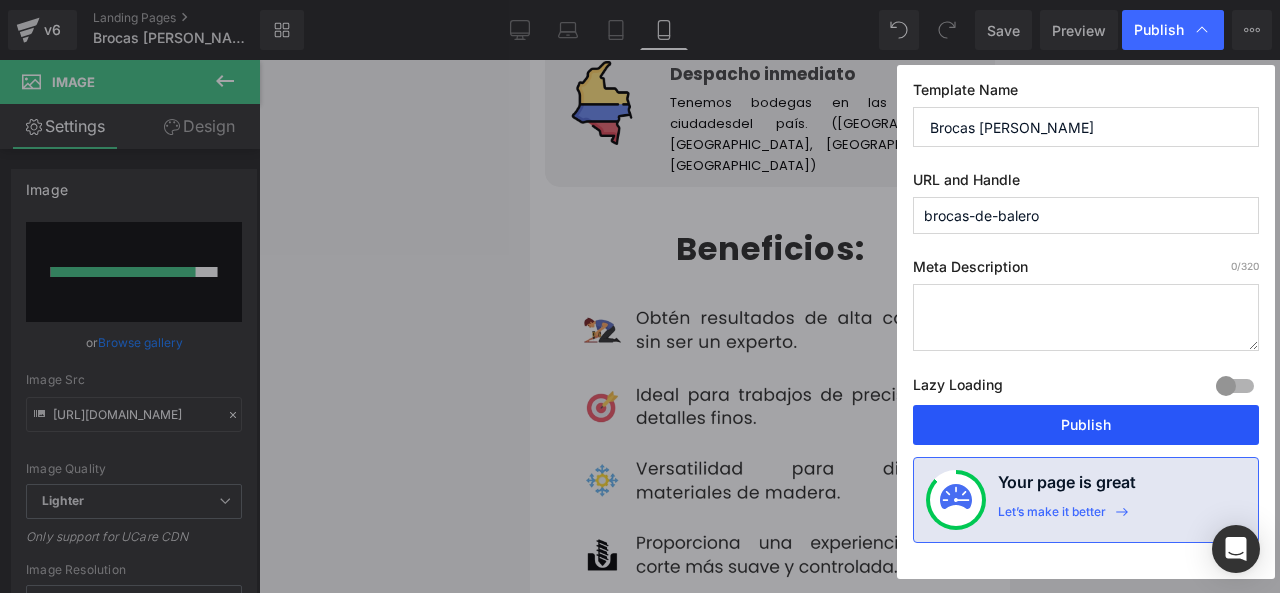click on "Publish" at bounding box center (1086, 425) 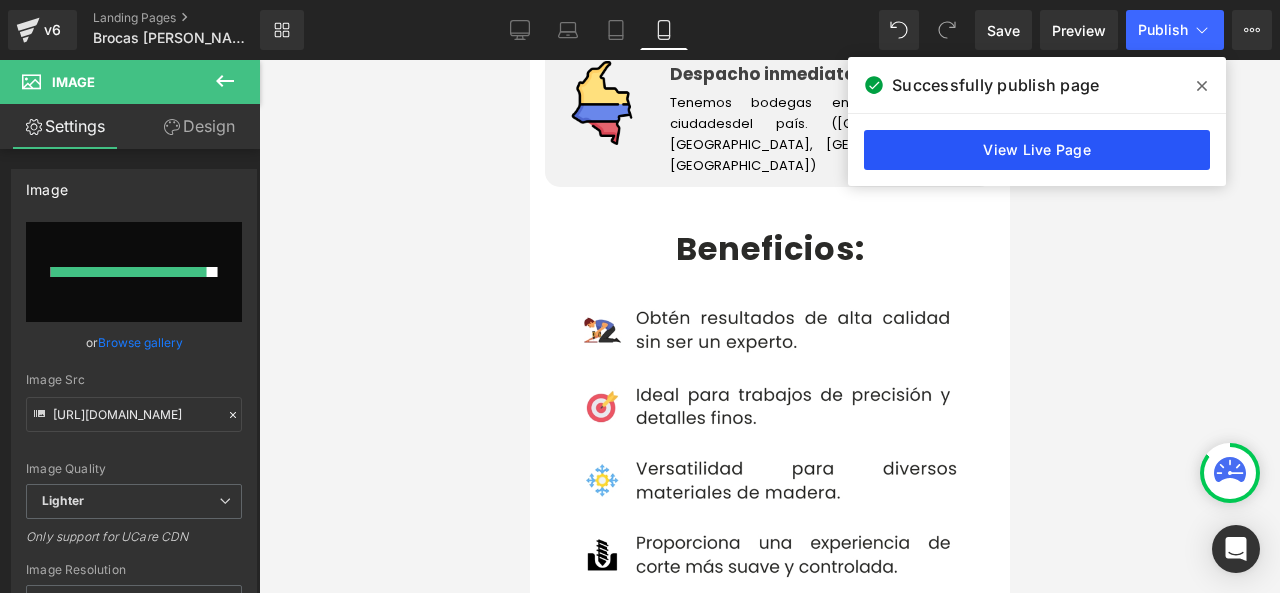 click on "View Live Page" at bounding box center (1037, 150) 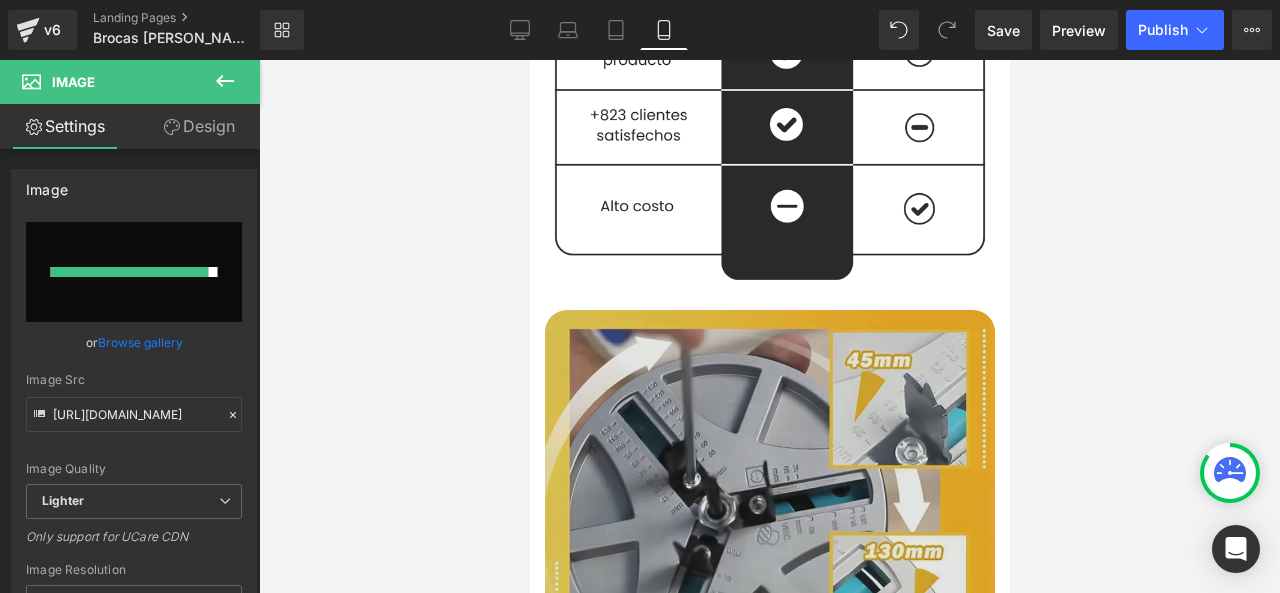scroll, scrollTop: 2600, scrollLeft: 0, axis: vertical 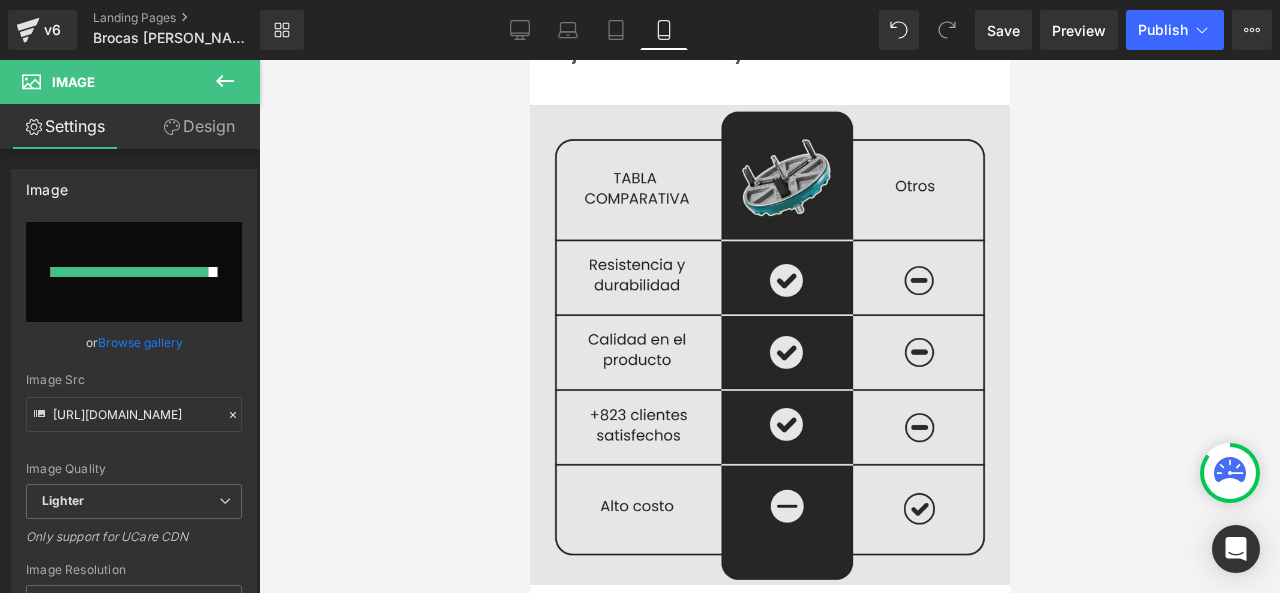 click at bounding box center (769, 340) 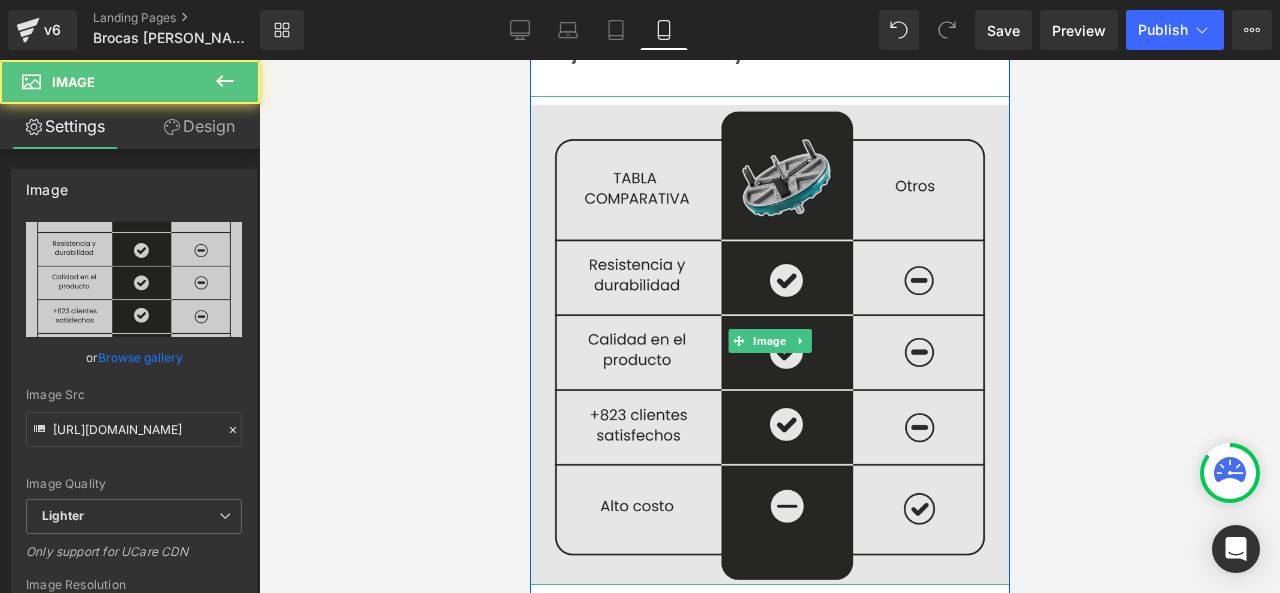 click at bounding box center (769, 340) 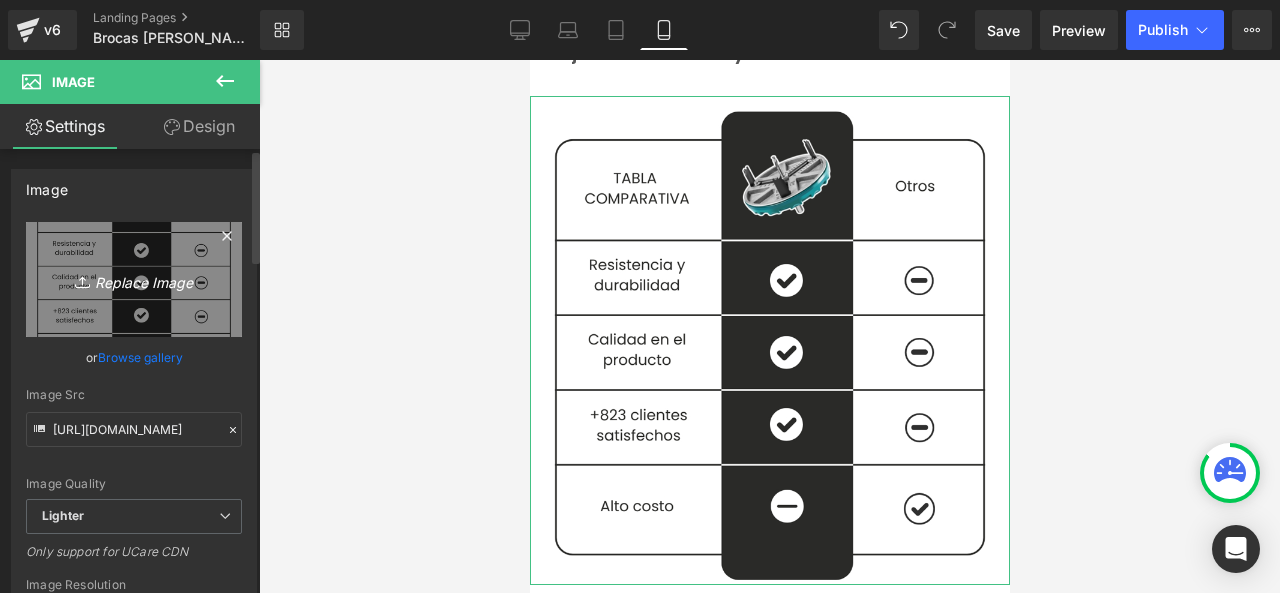 click on "Replace Image" at bounding box center (134, 279) 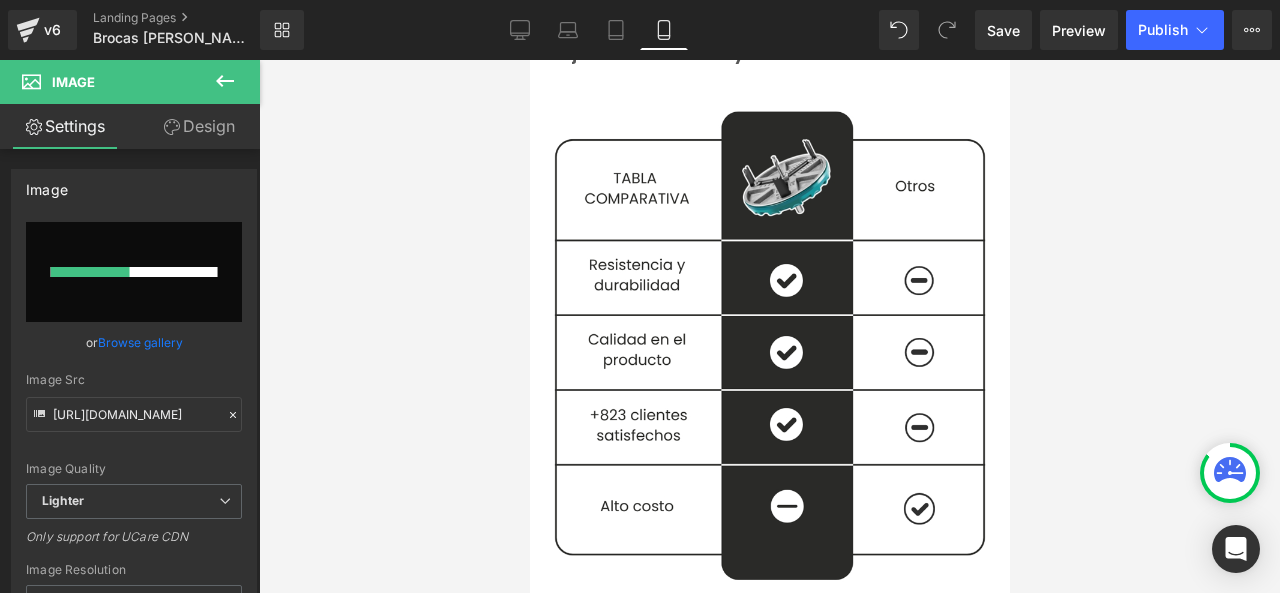 type 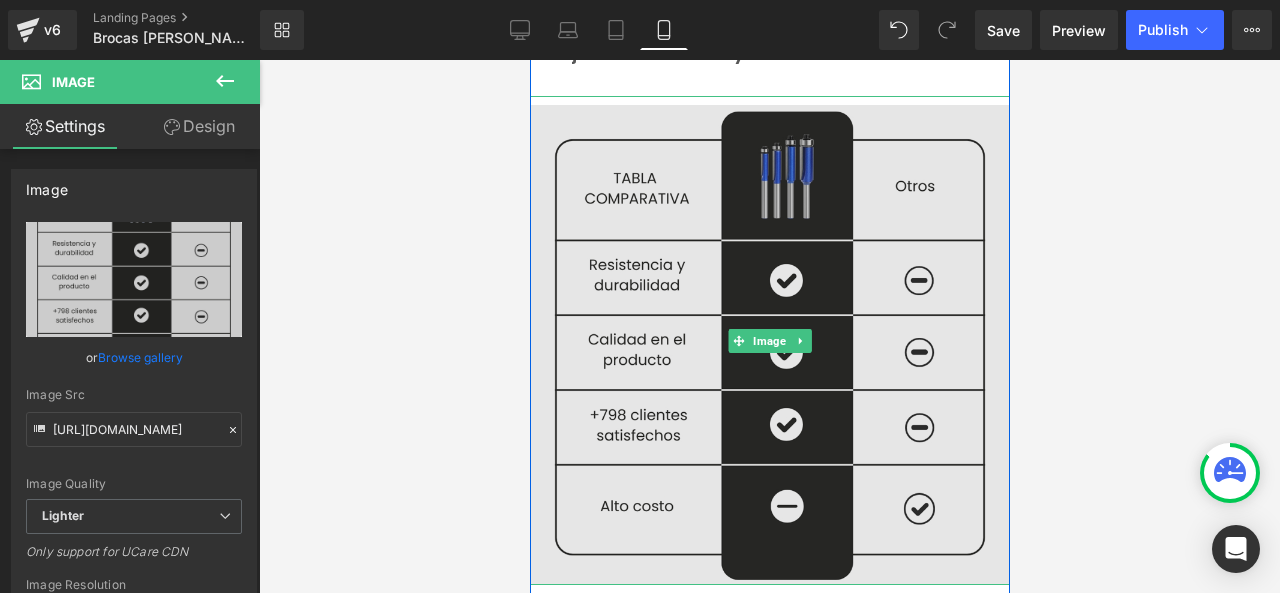 type on "https://ucarecdn.com/608f60d2-0143-4340-9633-d5352d1fff32/-/format/auto/-/preview/800x800/-/quality/lighter/Imagenes%20landing%204.webp" 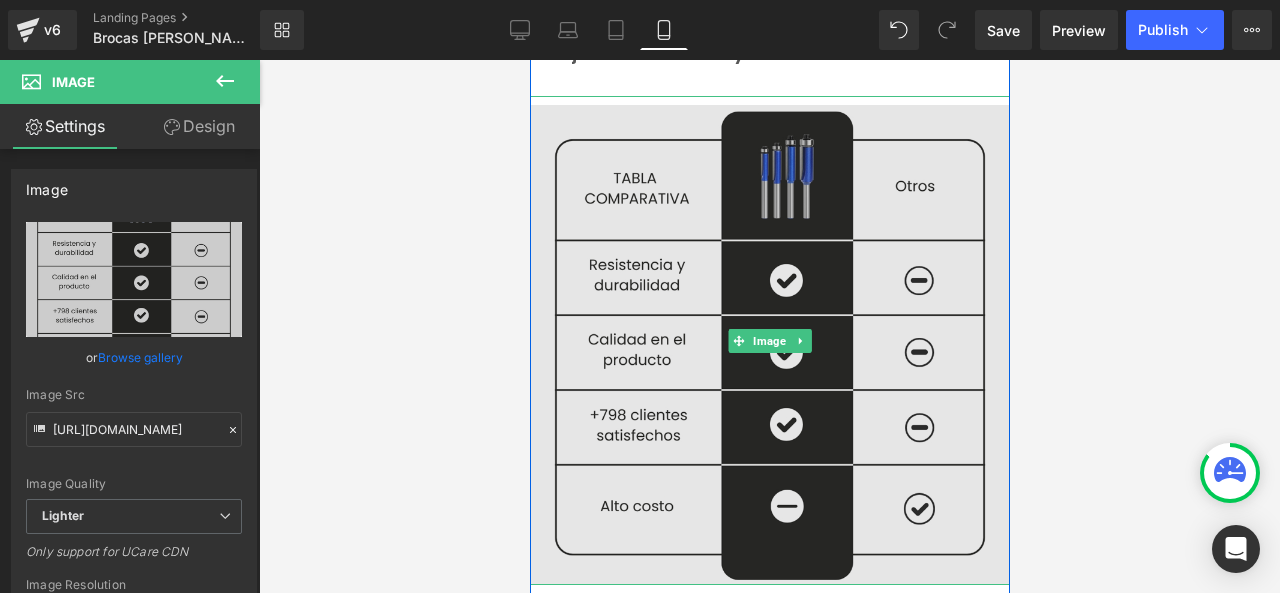 click at bounding box center (769, 340) 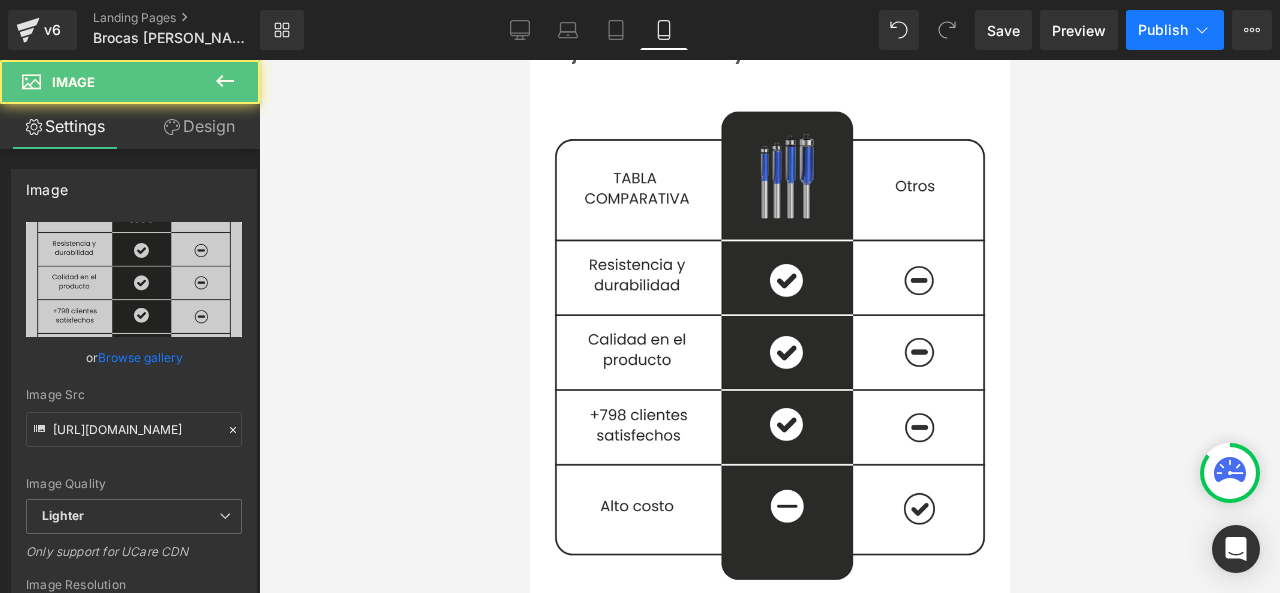click on "Publish" at bounding box center (1175, 30) 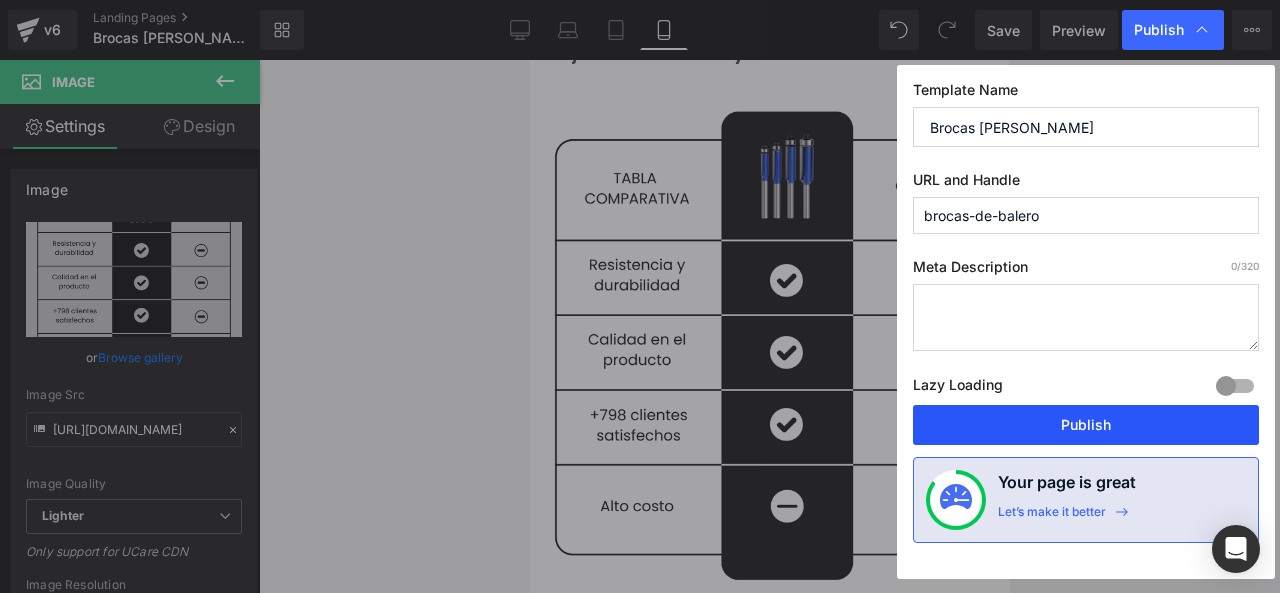 click on "Publish" at bounding box center (1086, 425) 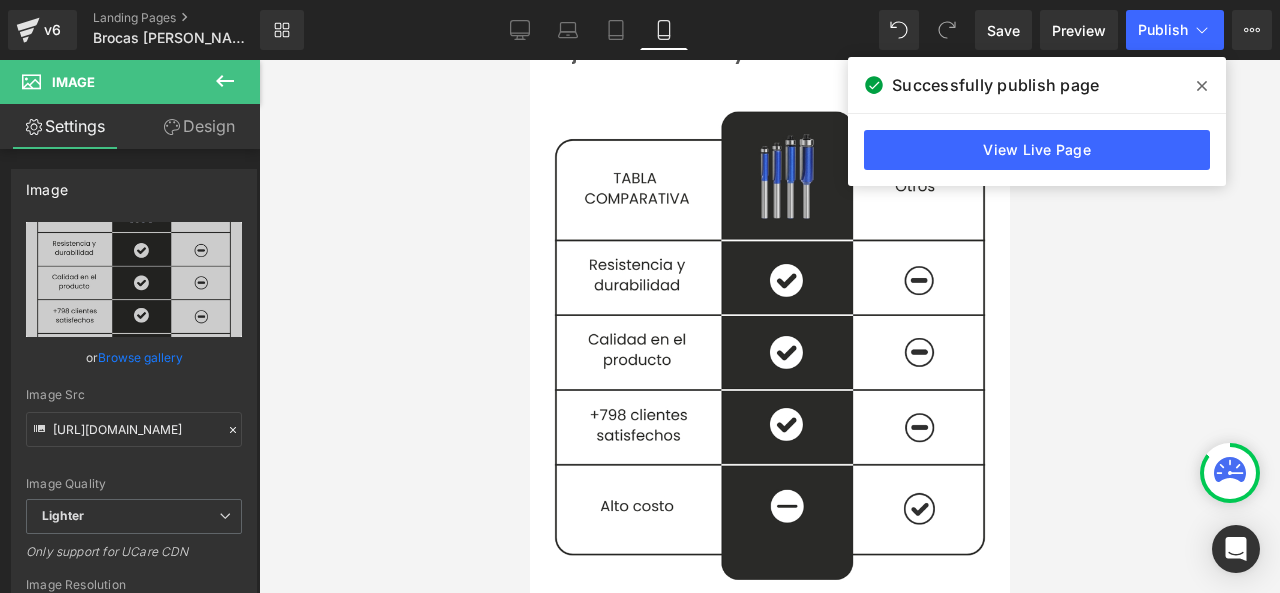 click at bounding box center (1202, 86) 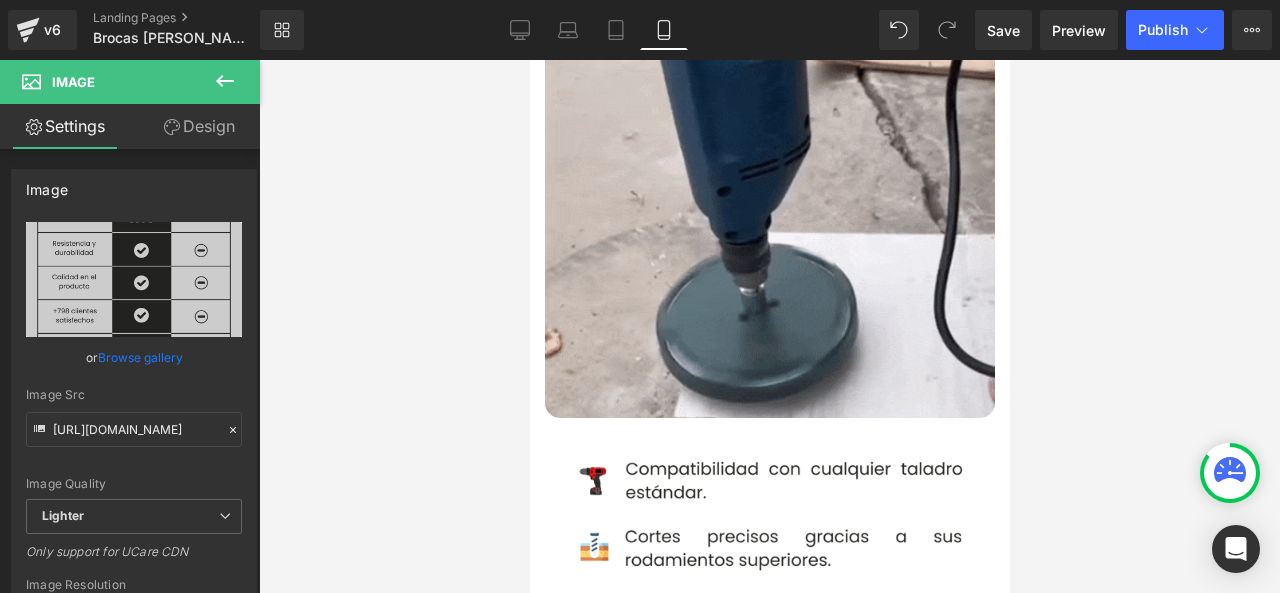 scroll, scrollTop: 1200, scrollLeft: 0, axis: vertical 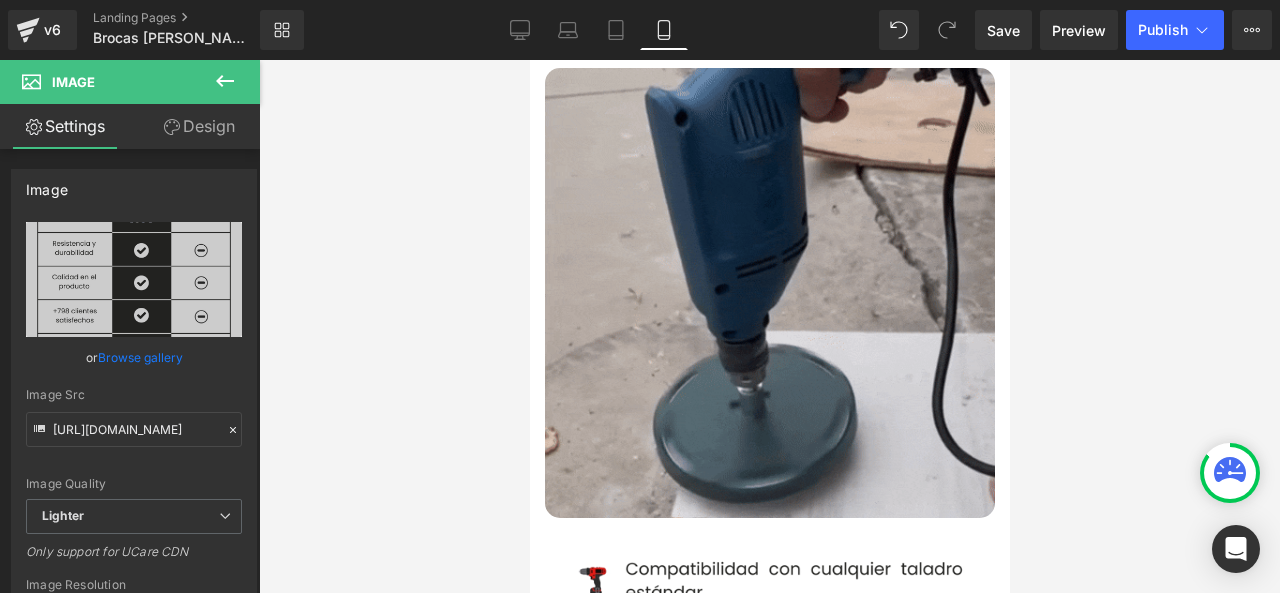 click at bounding box center [769, 293] 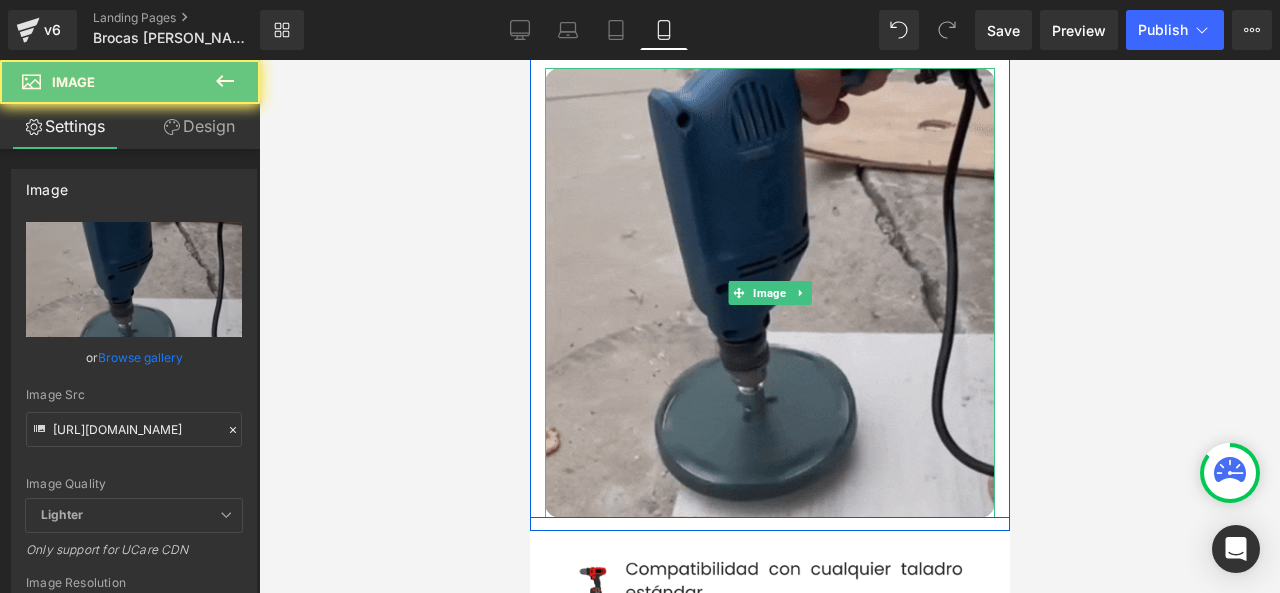 click at bounding box center (769, 293) 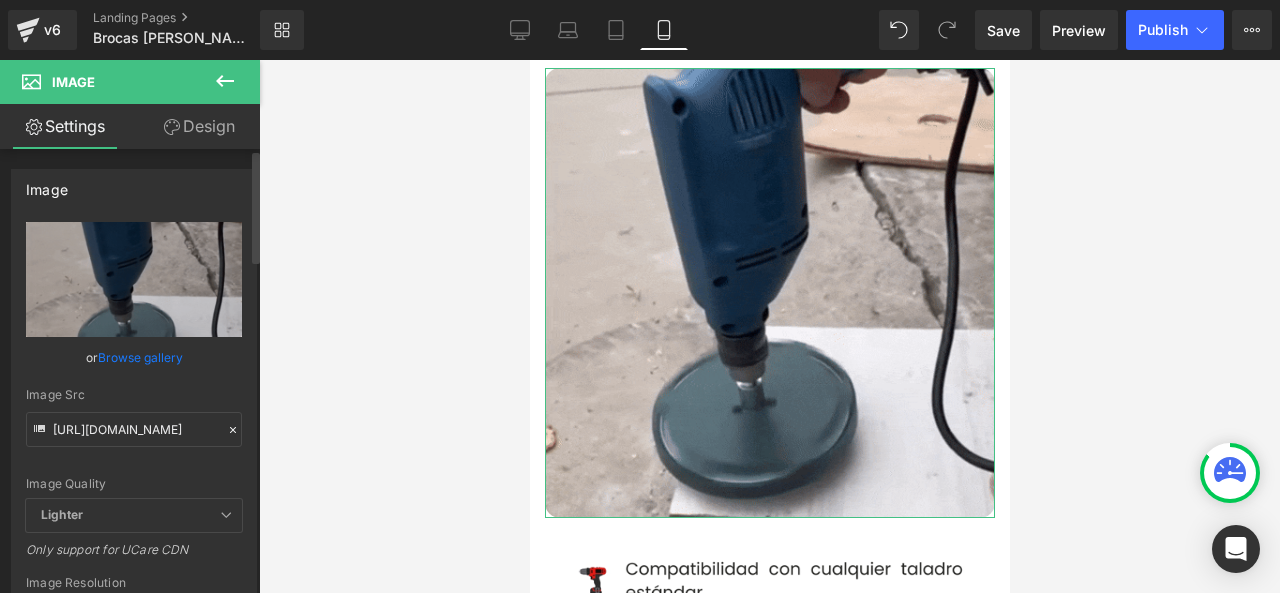 click 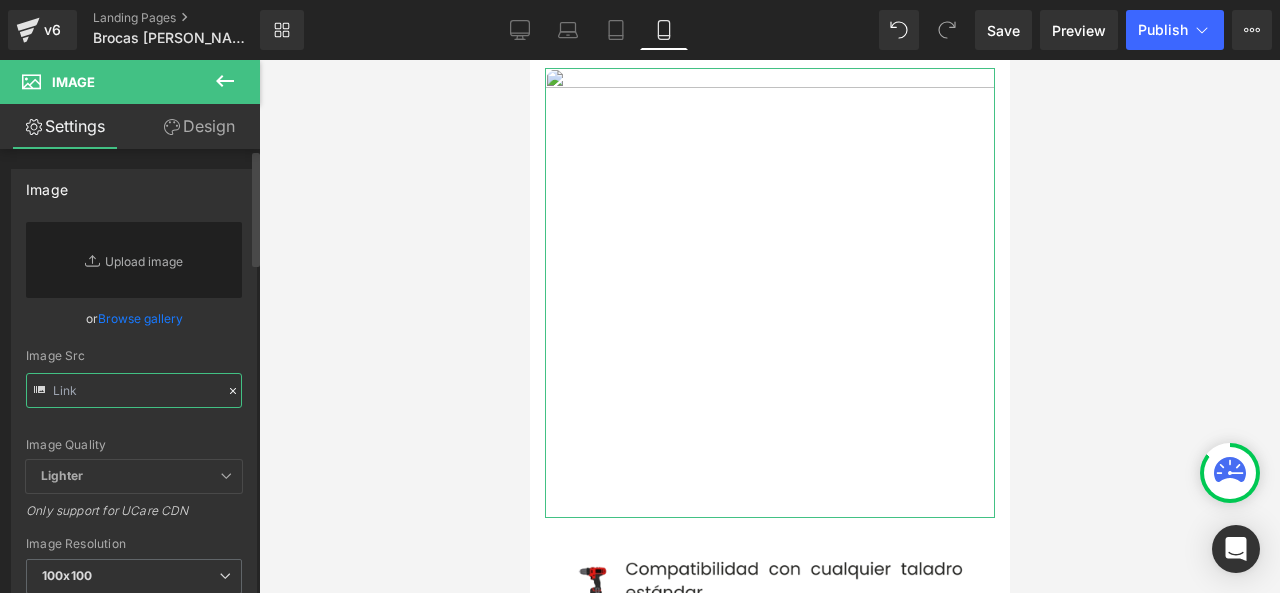 click at bounding box center (134, 390) 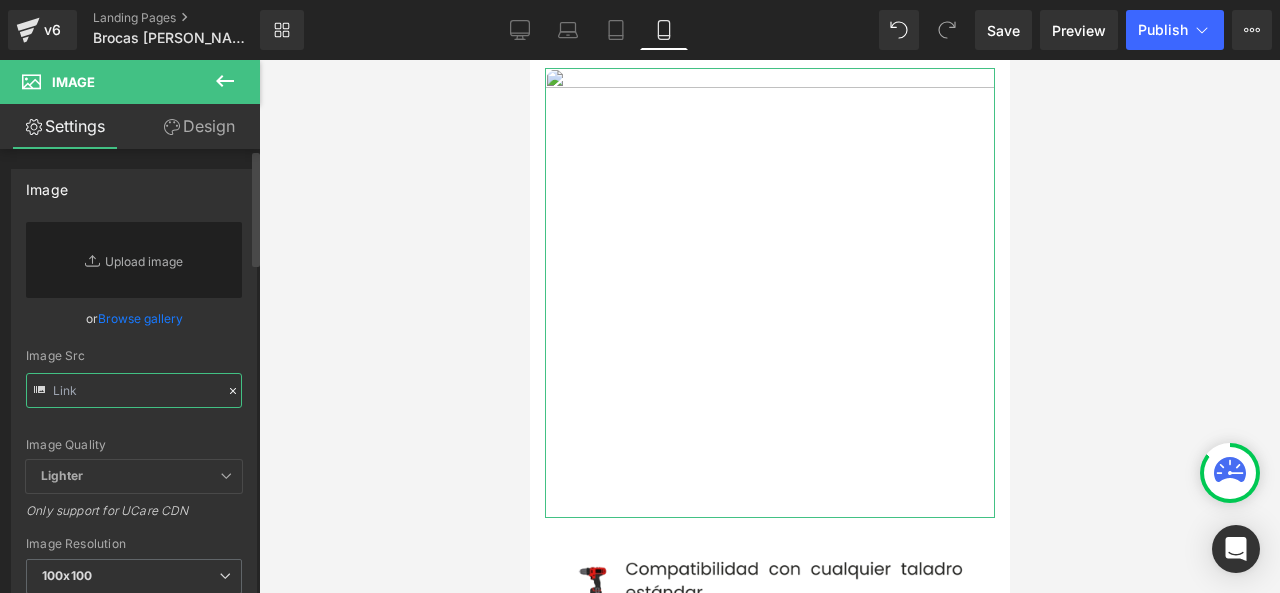paste on "https://media2.giphy.com/media/v1.Y2lkPTc5MGI3NjExOHI5dDUwODhyYzA3Z3Rqend2ZHl6eDE1ZHEzZnlwNGV1bzlrMDNuYSZlcD12MV9pbnRlcm5hbF9naWZfYnlfaWQmY3Q9Zw/FQyw9KhOB4irFhvn7r/giphy.gif" 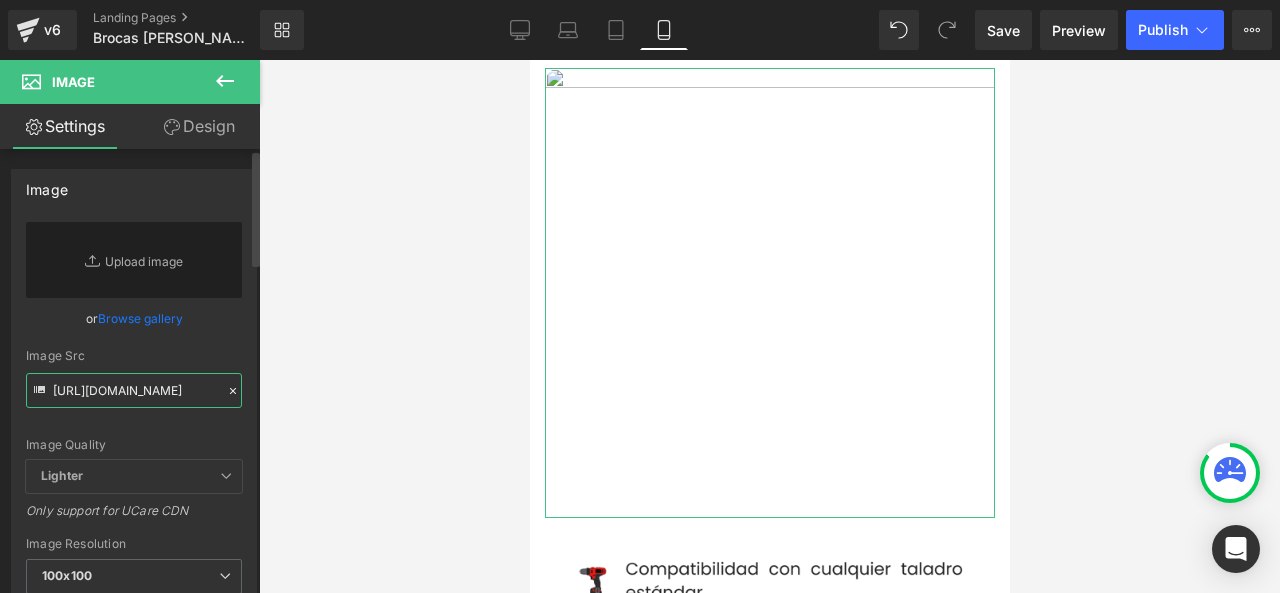 scroll, scrollTop: 0, scrollLeft: 1036, axis: horizontal 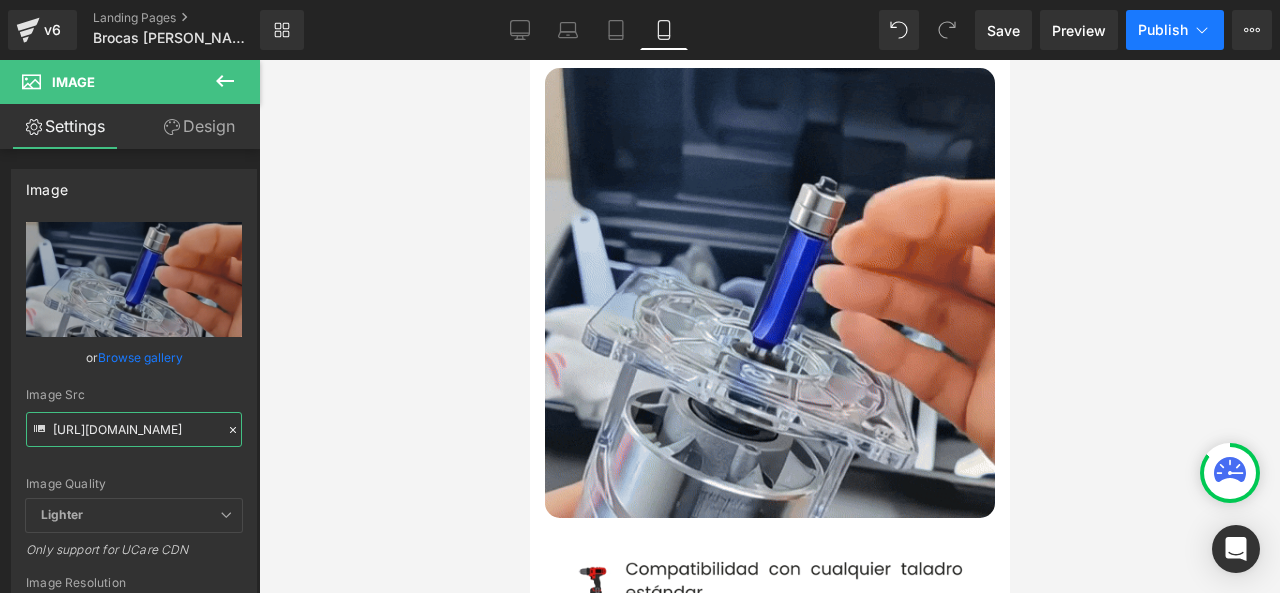 type on "https://media2.giphy.com/media/v1.Y2lkPTc5MGI3NjExOHI5dDUwODhyYzA3Z3Rqend2ZHl6eDE1ZHEzZnlwNGV1bzlrMDNuYSZlcD12MV9pbnRlcm5hbF9naWZfYnlfaWQmY3Q9Zw/FQyw9KhOB4irFhvn7r/giphy.gif" 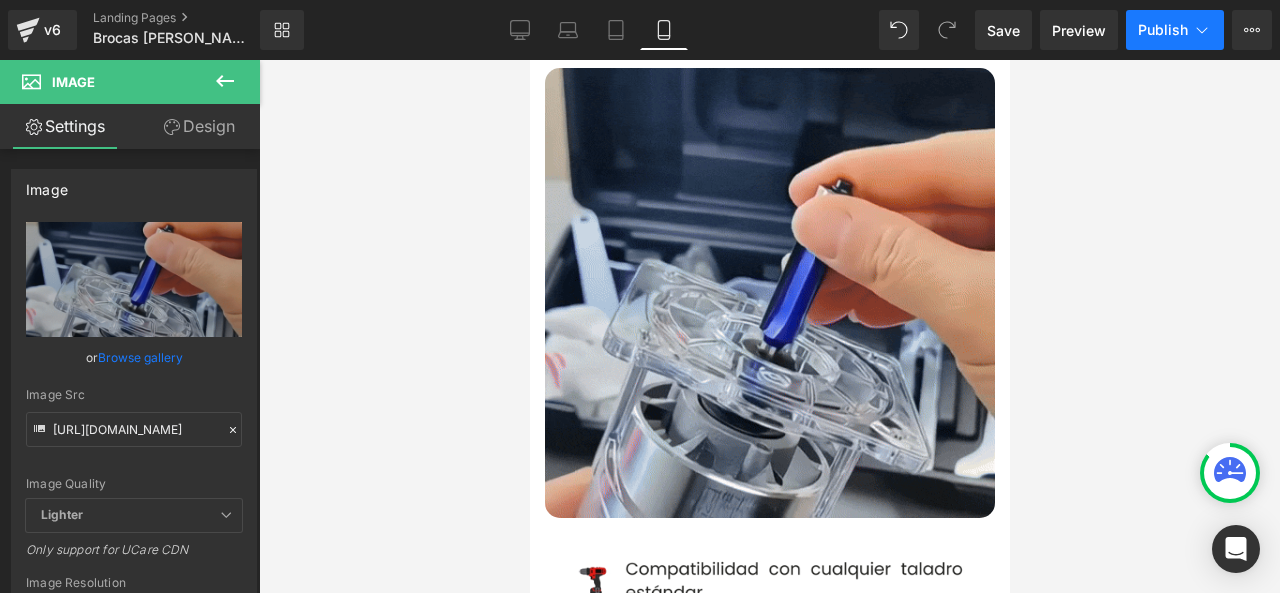 click 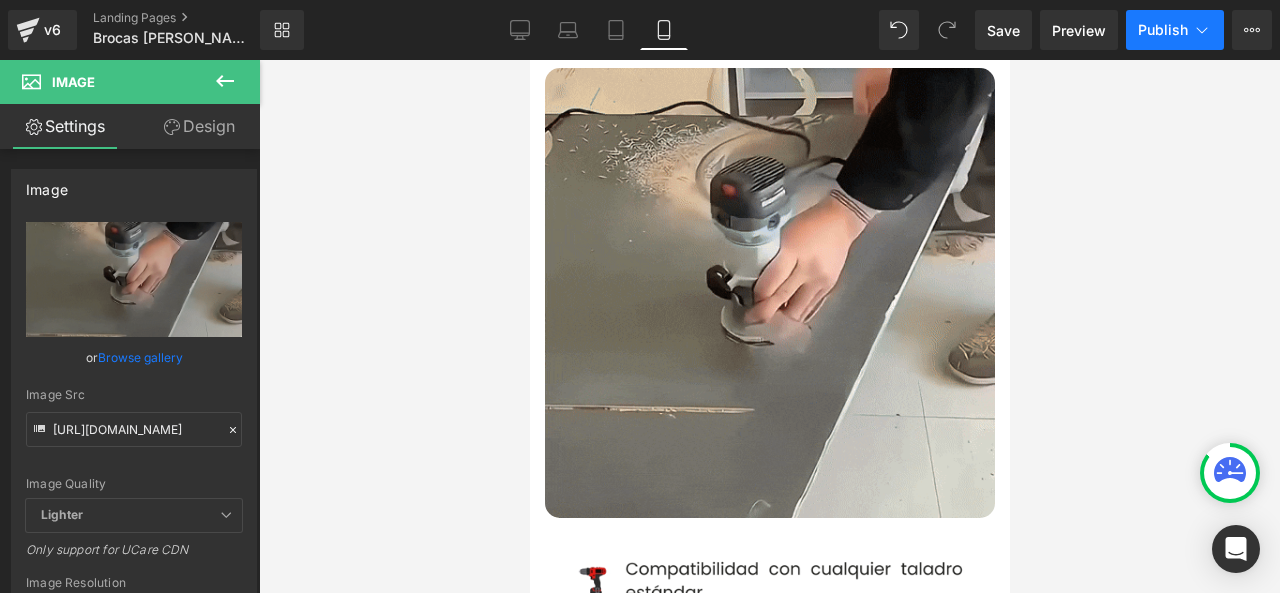 scroll, scrollTop: 0, scrollLeft: 0, axis: both 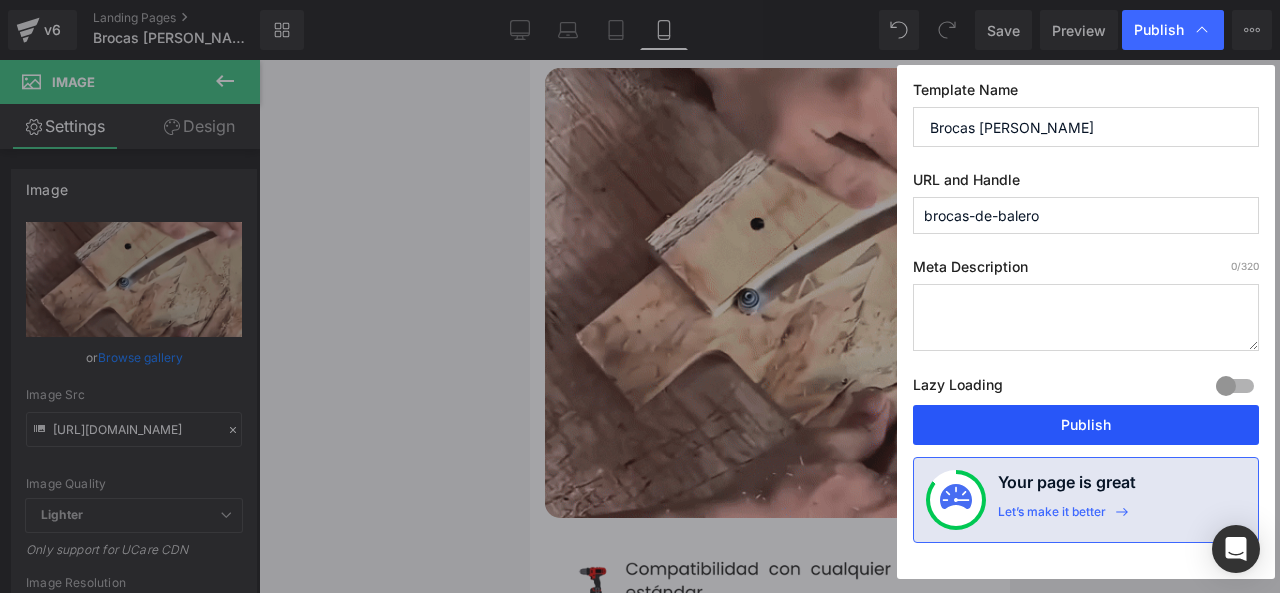 click on "Publish" at bounding box center [1086, 425] 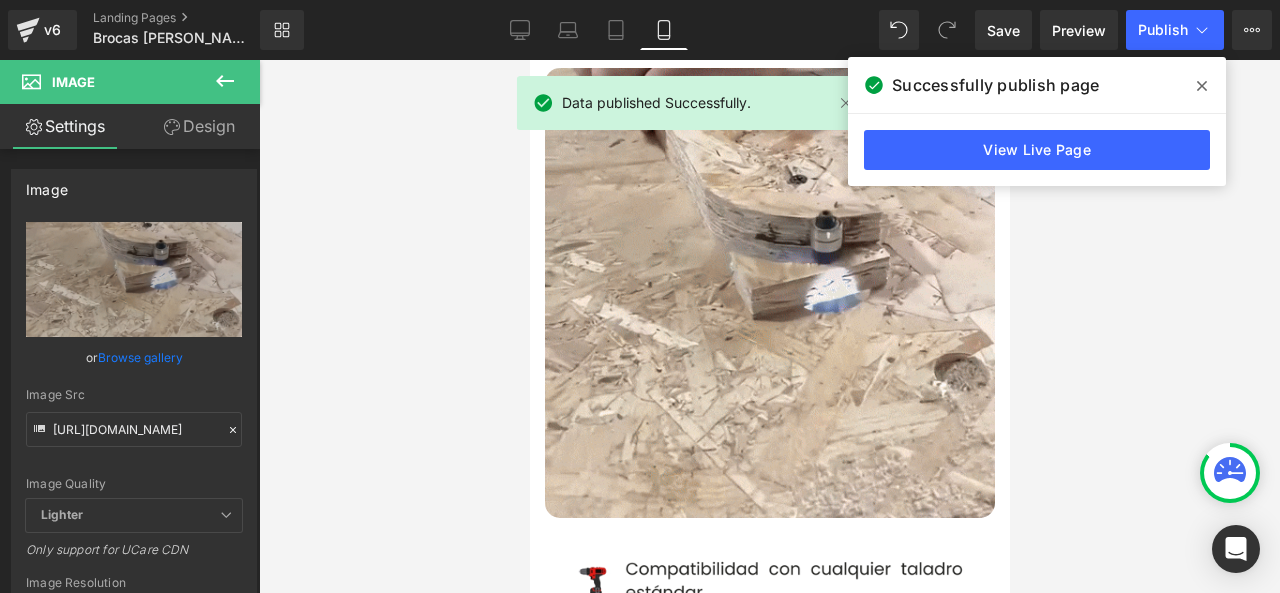 click 